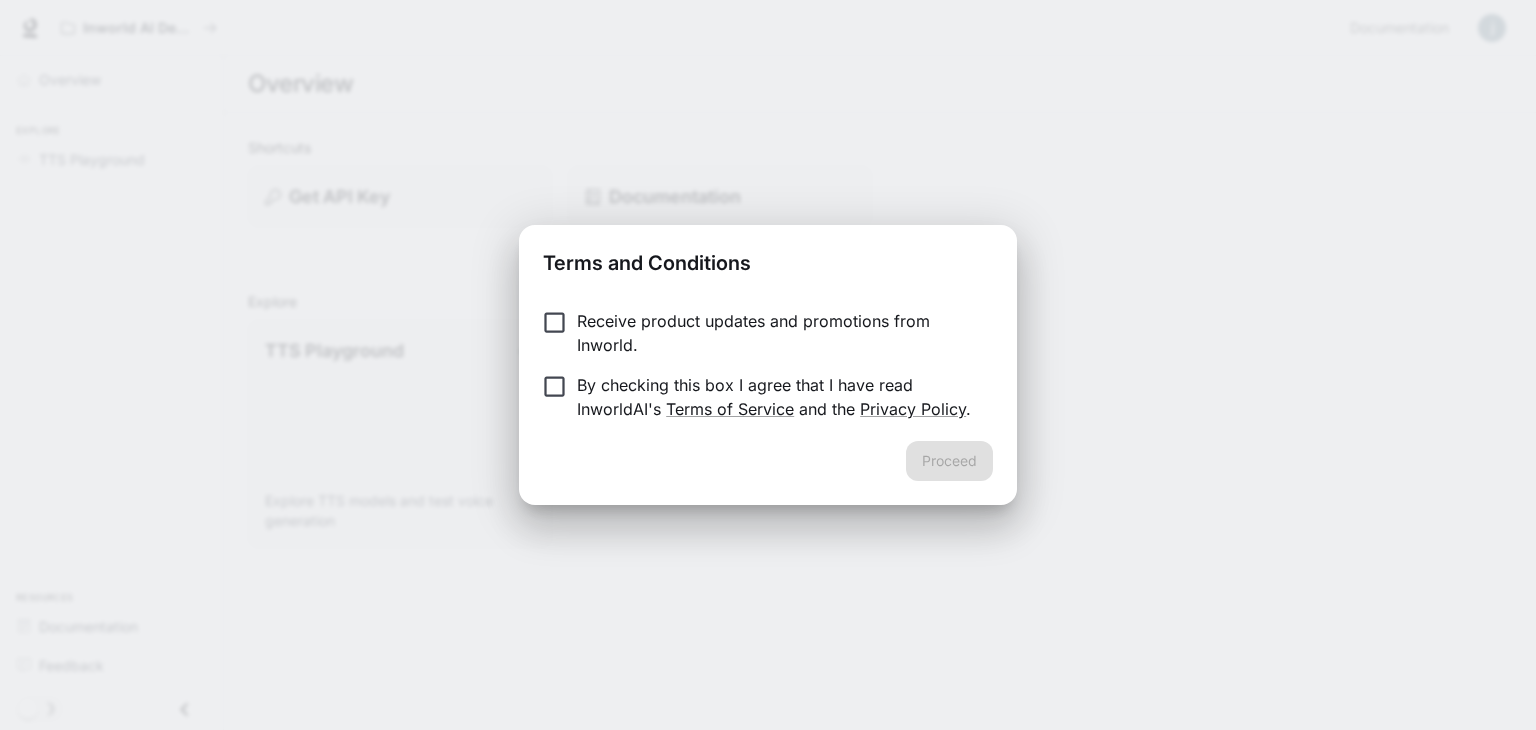 scroll, scrollTop: 0, scrollLeft: 0, axis: both 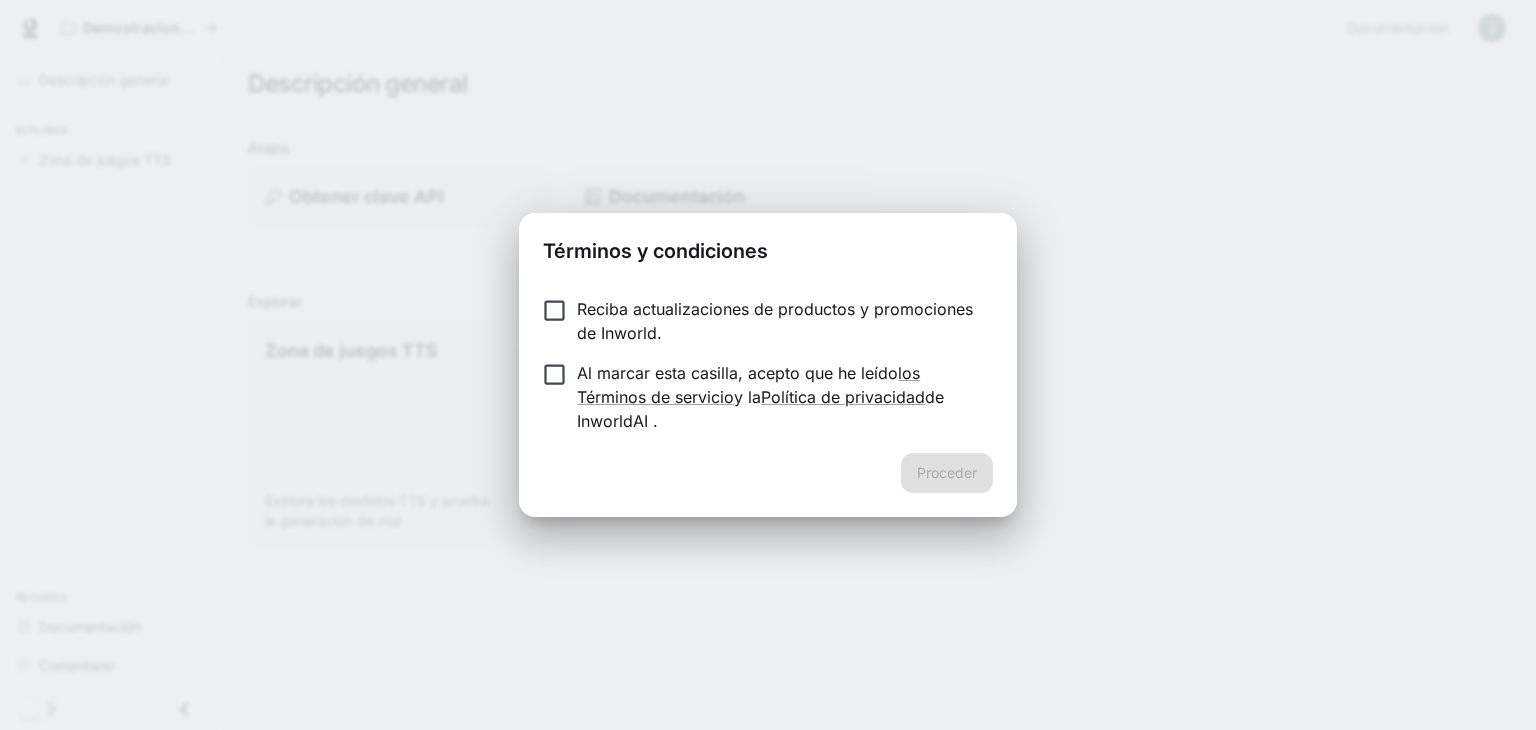 click on "Reciba actualizaciones de productos y promociones de Inworld." at bounding box center [775, 321] 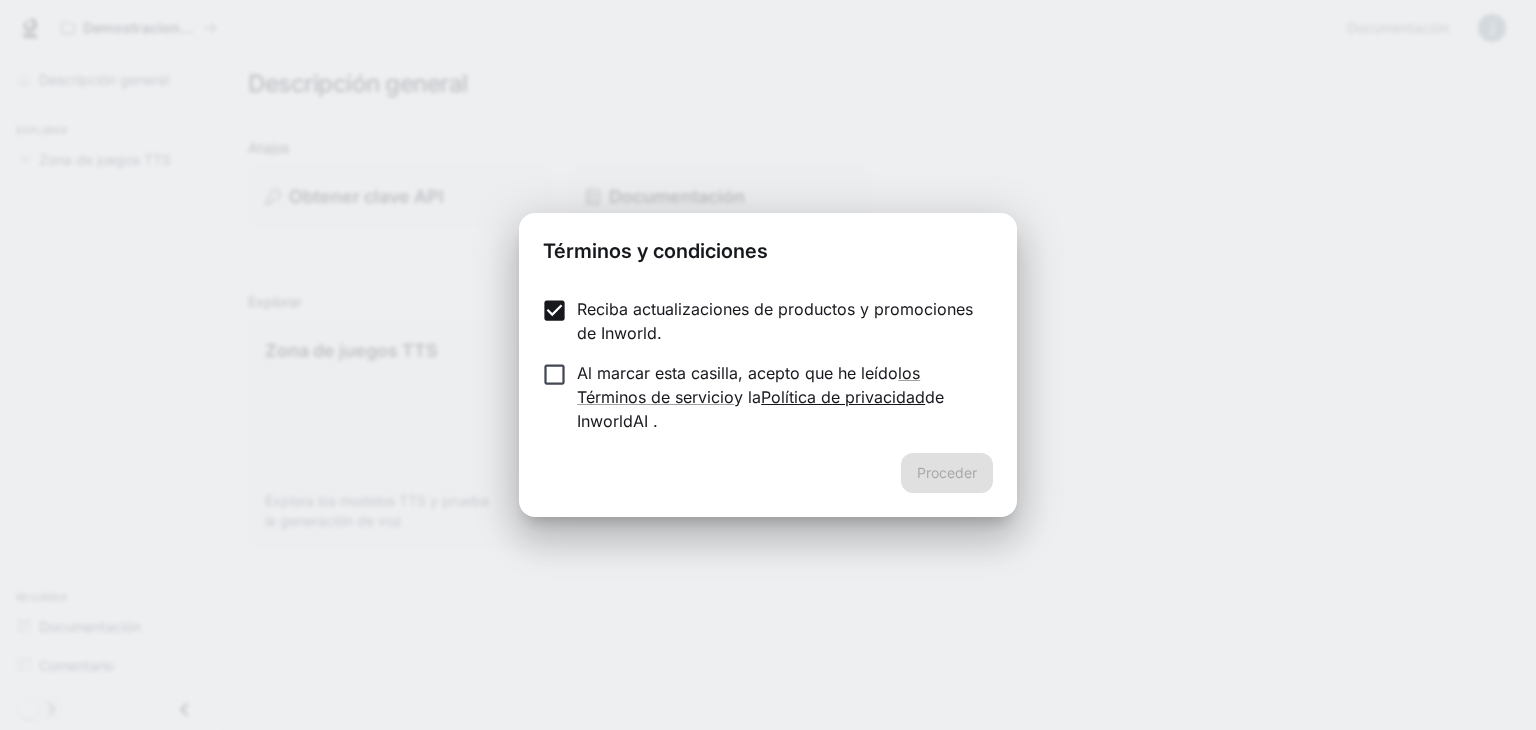 click on "Política de privacidad" at bounding box center (843, 397) 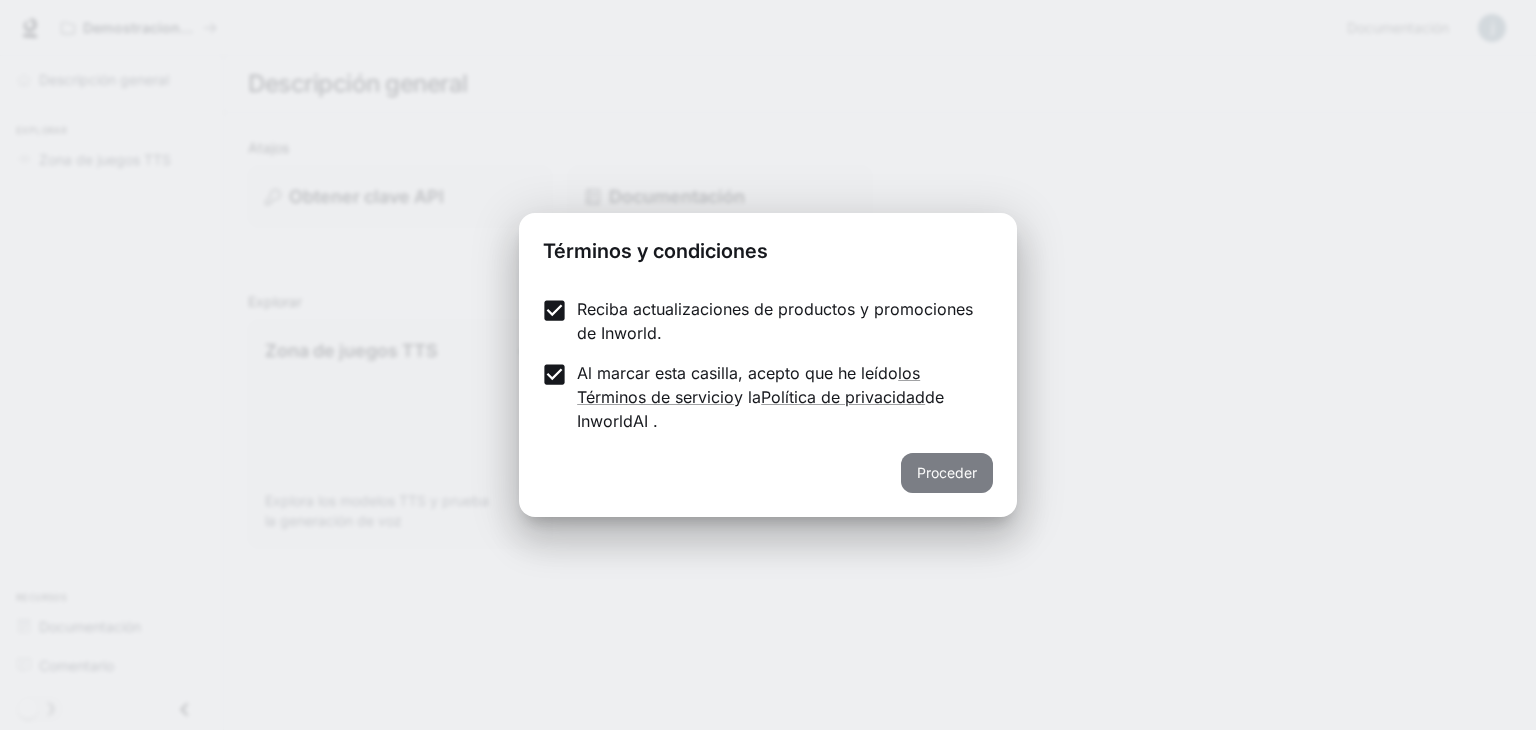 click on "Proceder" at bounding box center [947, 472] 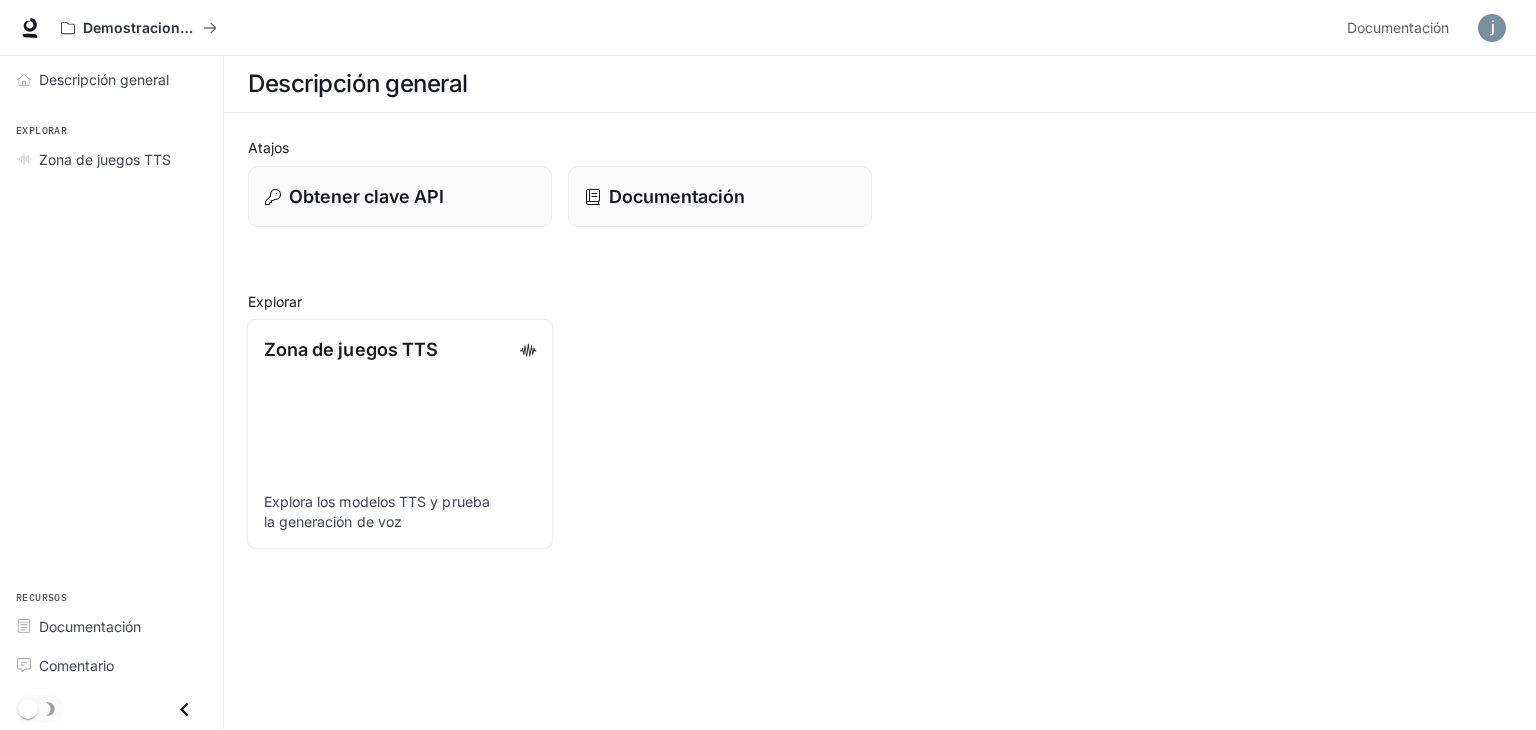 click on "Zona de juegos TTS Explora los modelos TTS y prueba la generación de voz" at bounding box center [399, 434] 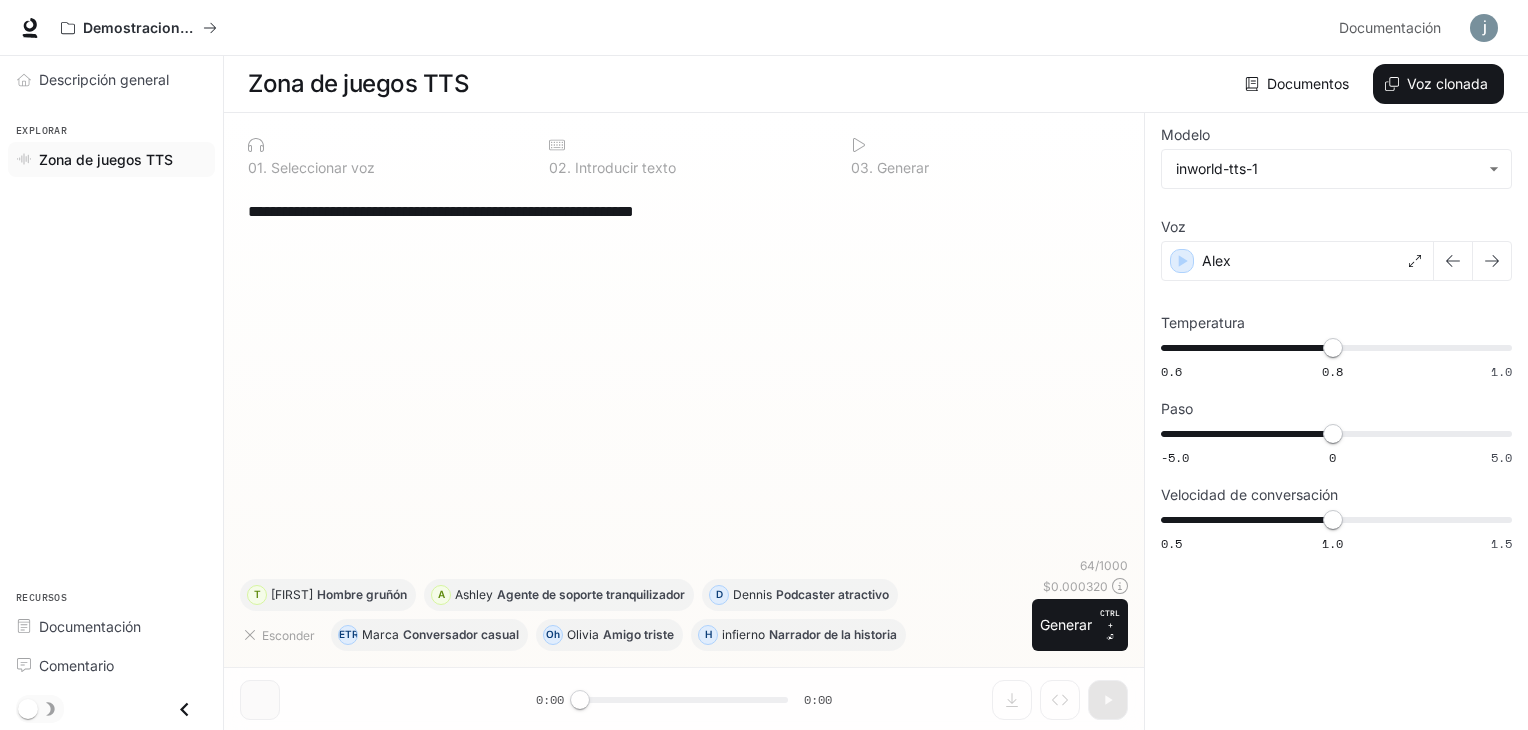 click on "**********" at bounding box center (684, 211) 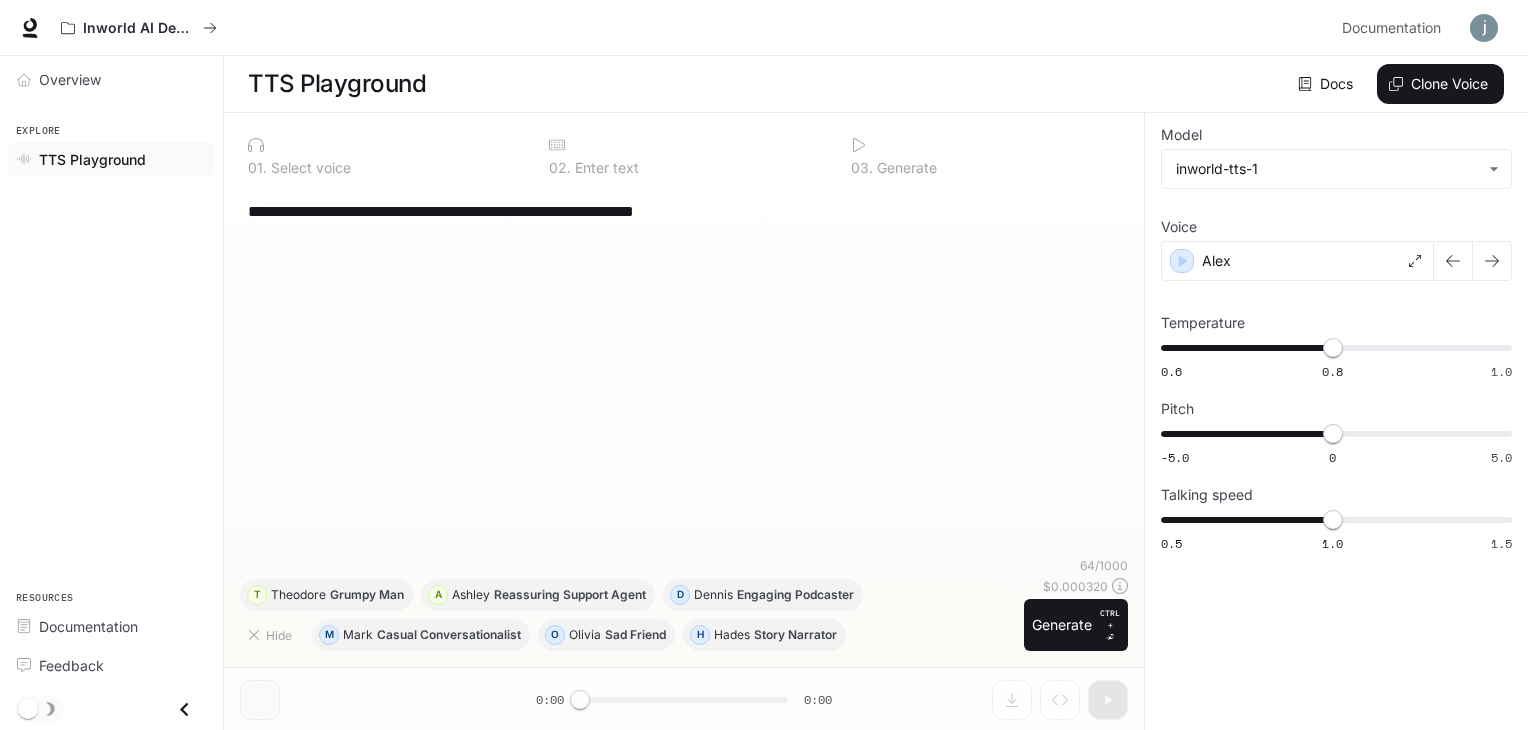 click on "Inworld AI Demos Documentation Documentation" at bounding box center (764, 28) 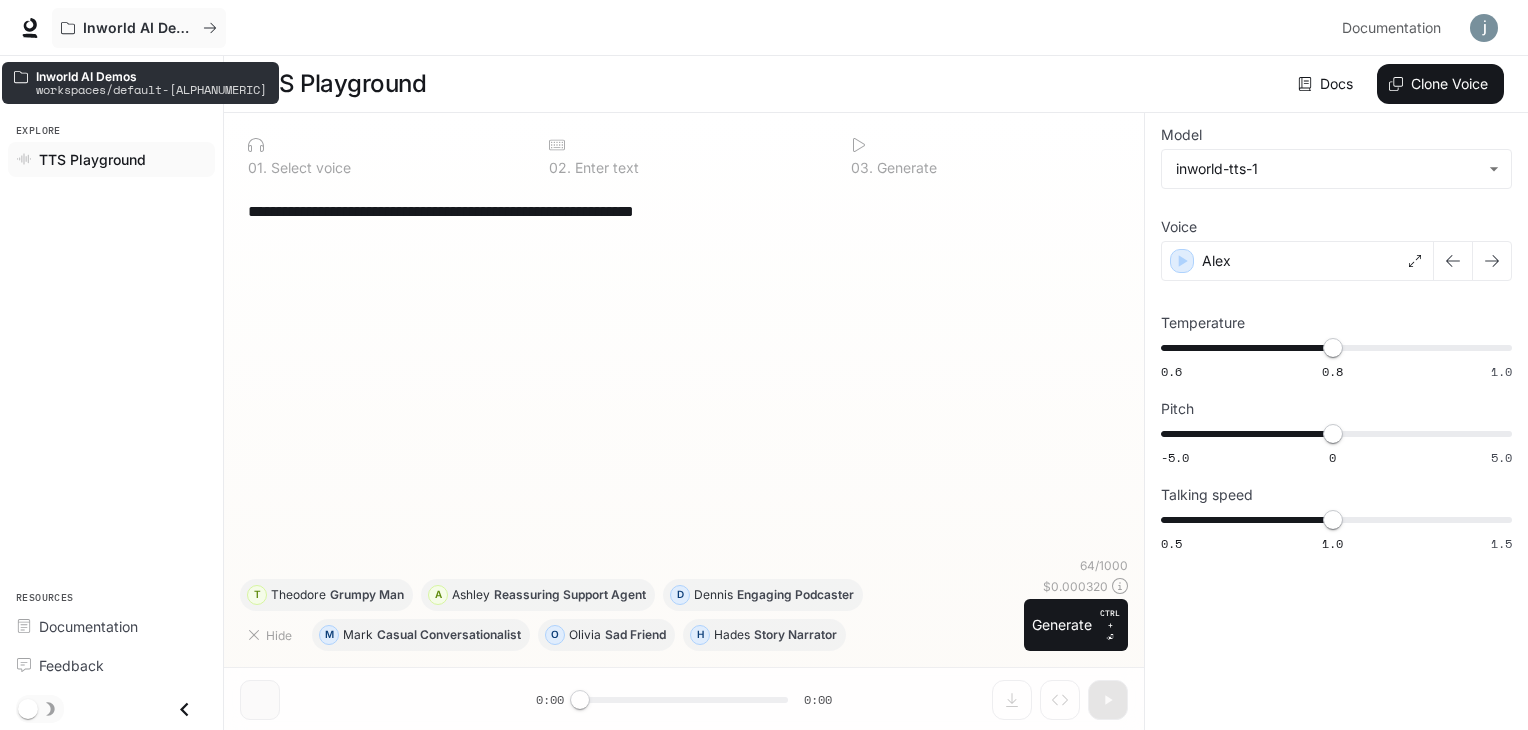 click on "Inworld AI Demos workspaces/default-51pjsbwgd2hoew0wtihrea" at bounding box center (140, 83) 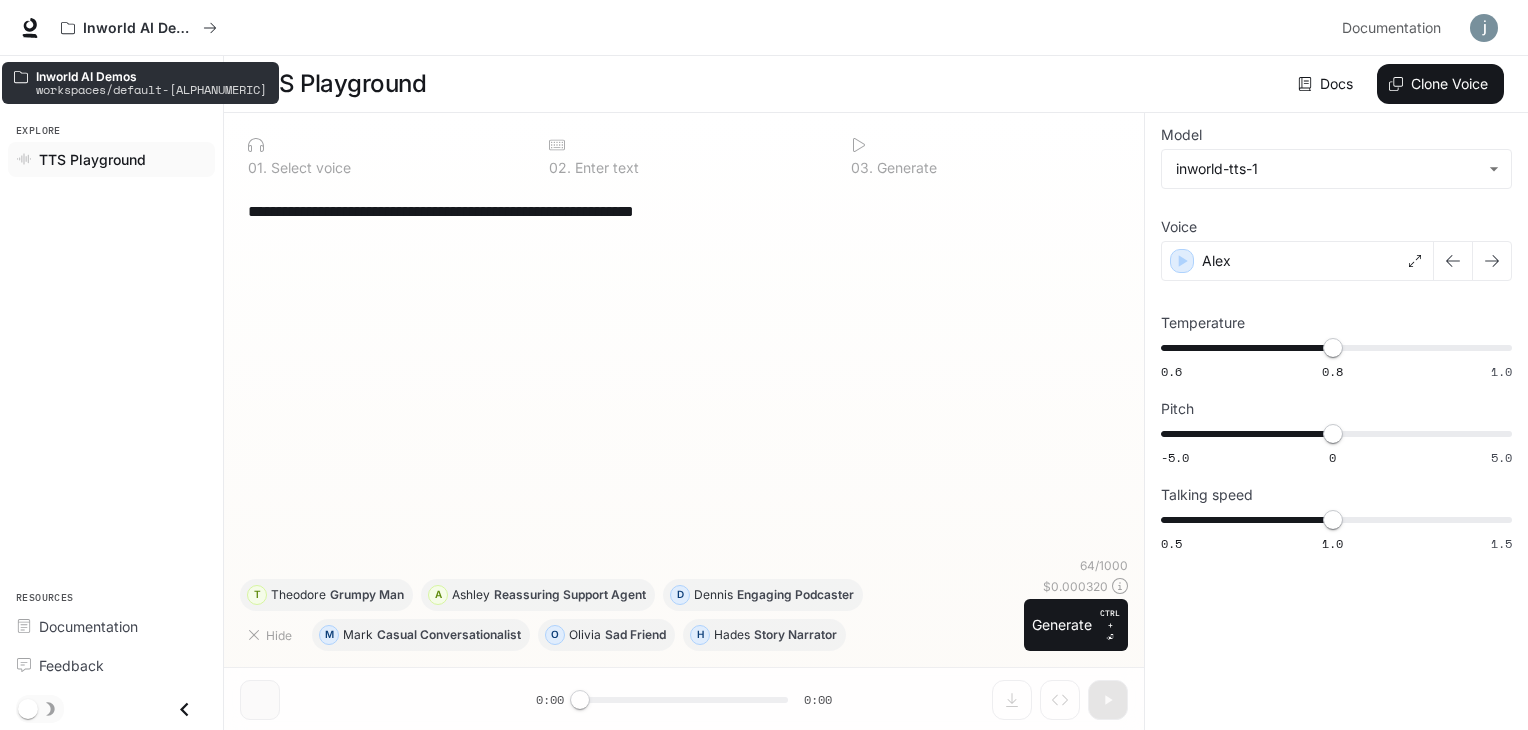 click on "workspaces/[ID]" at bounding box center (151, 89) 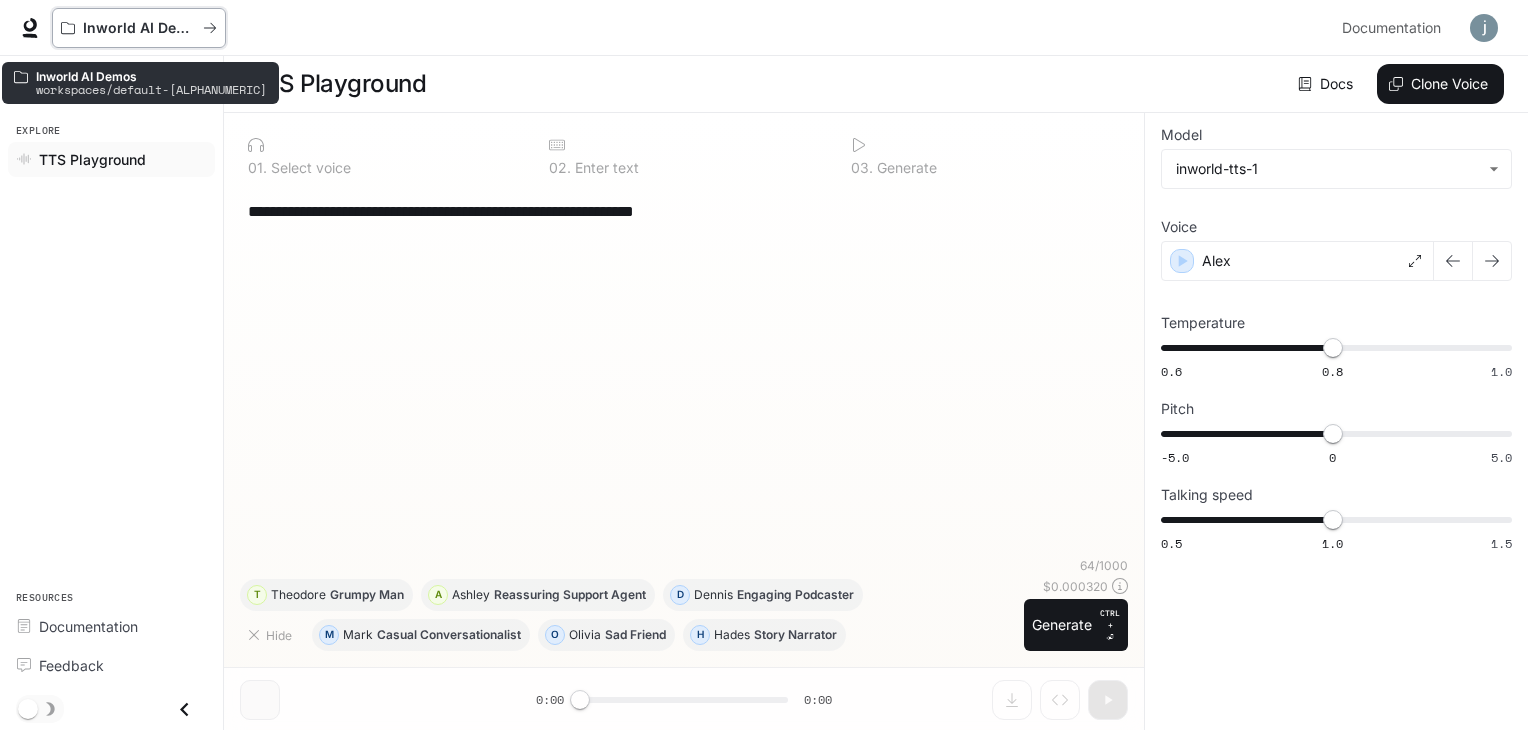 click on "Inworld AI Demos" at bounding box center [139, 28] 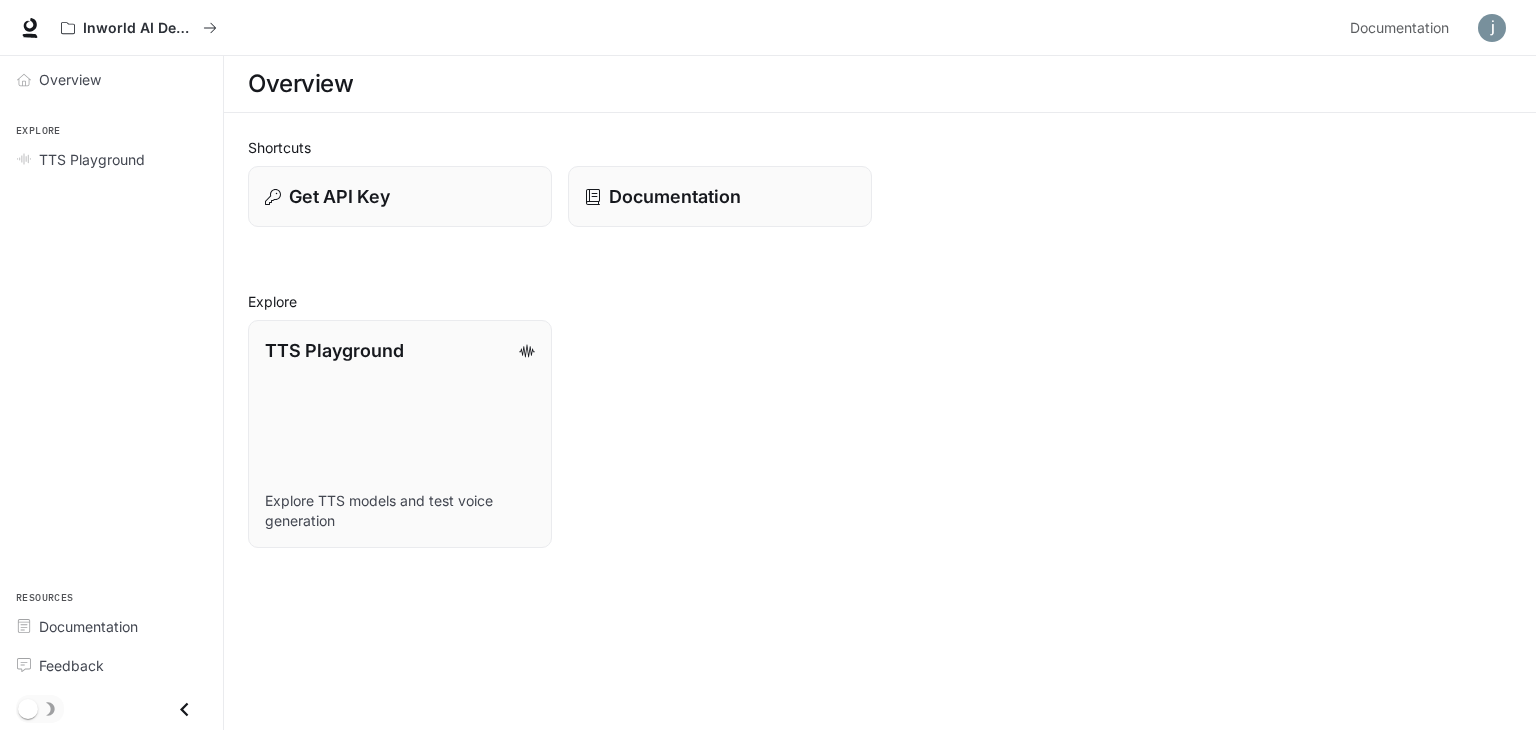 click on "TTS Playground Explore TTS models and test voice generation" at bounding box center [872, 426] 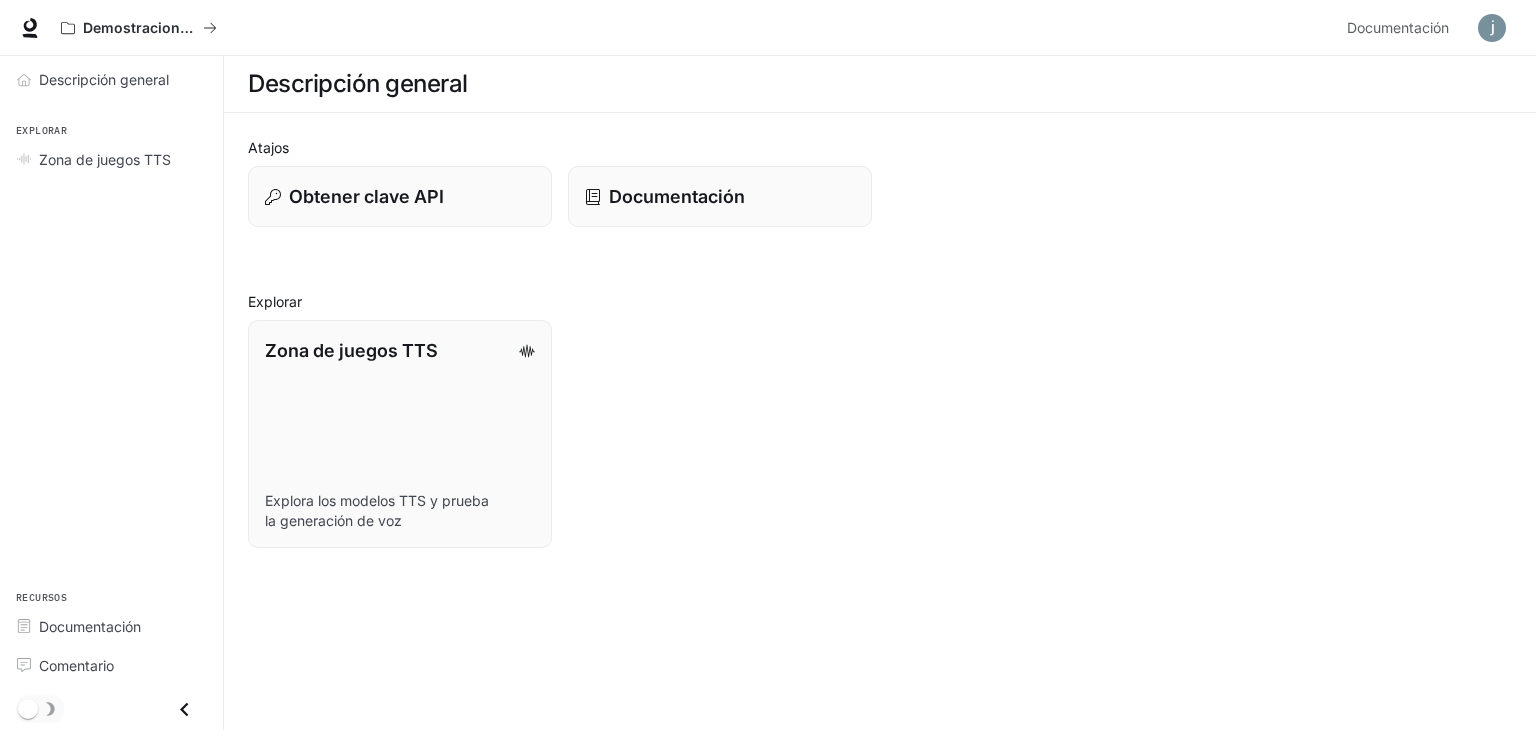click on "Zona de juegos TTS Explora los modelos TTS y prueba la generación de voz" at bounding box center [872, 426] 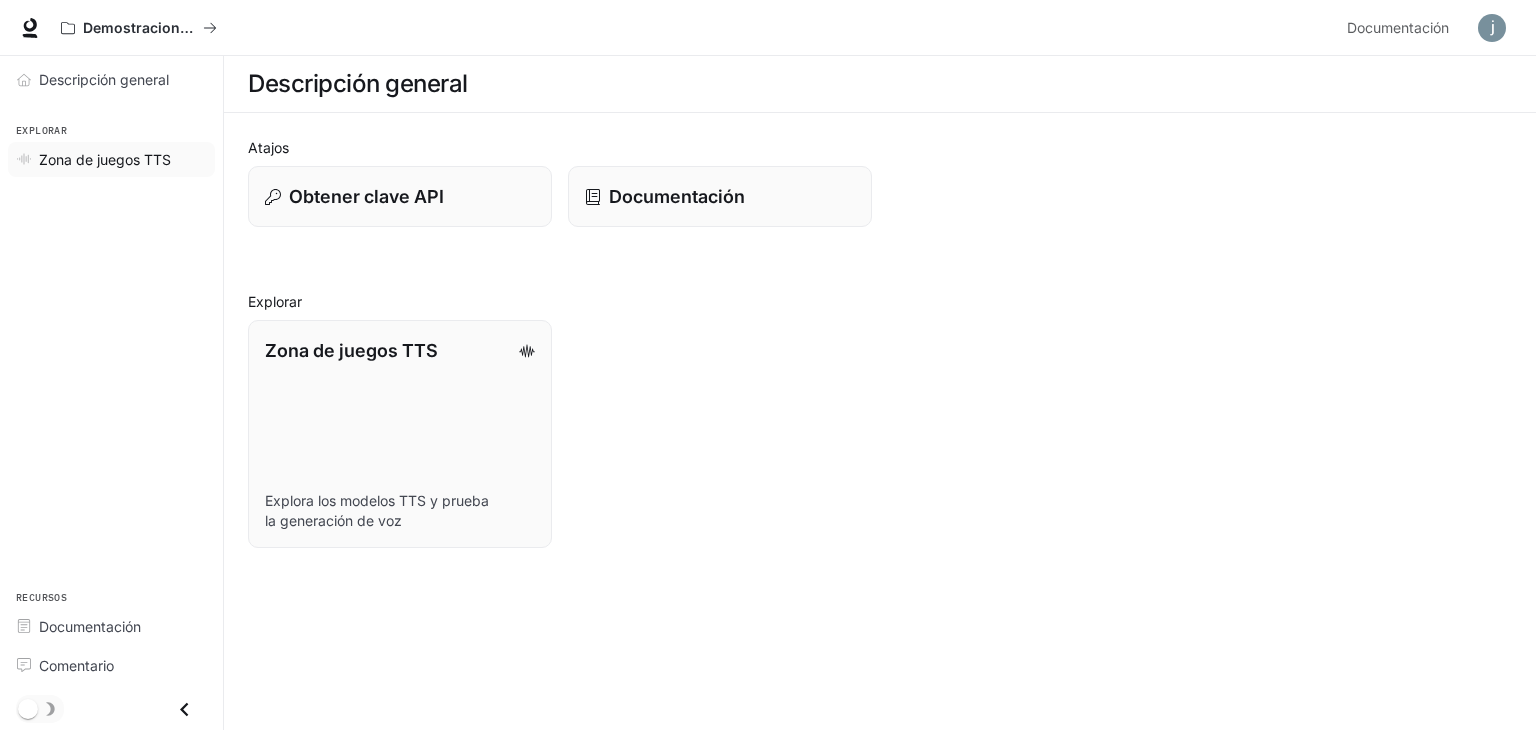 click on "Zona de juegos TTS" at bounding box center (105, 159) 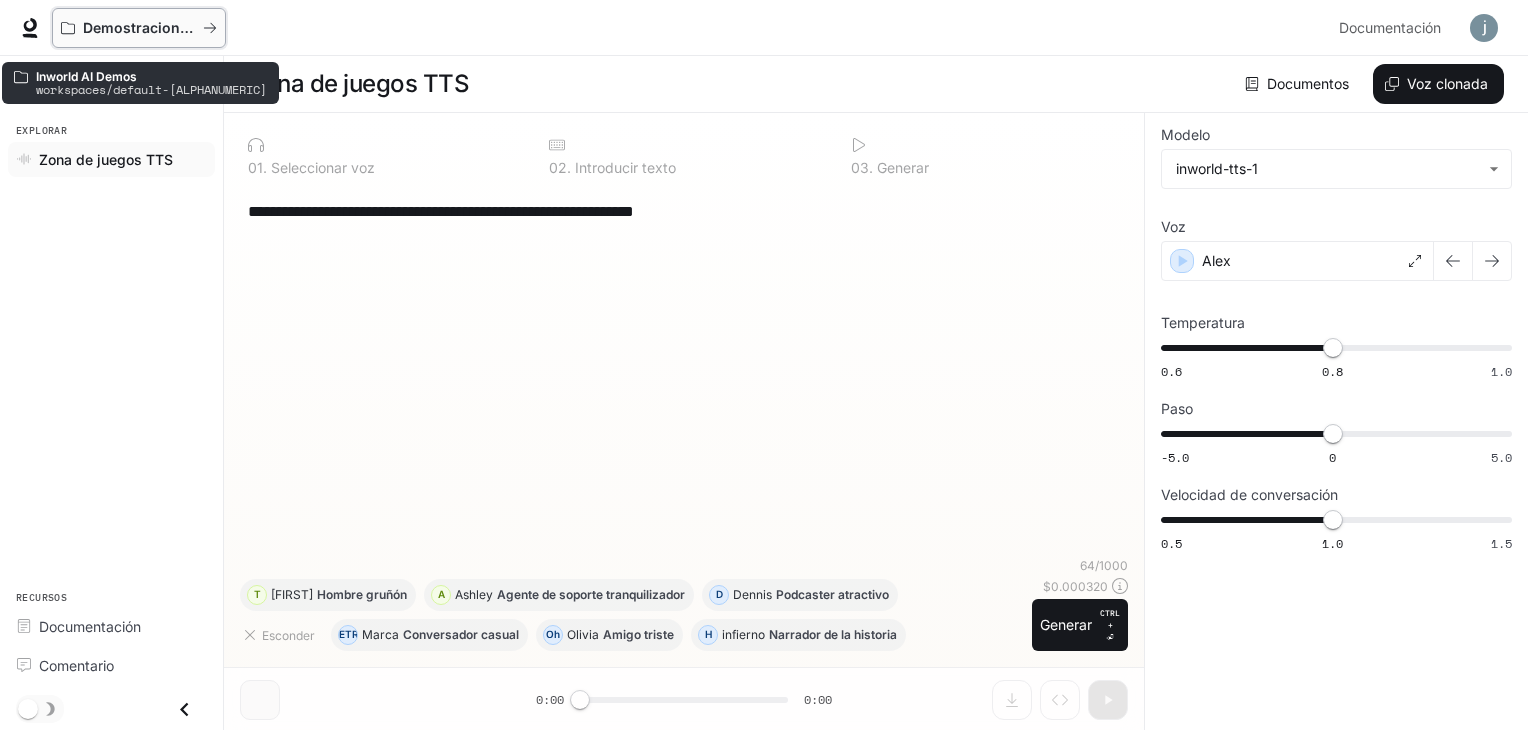 click on "Demostraciones de IA en el mundo" at bounding box center (204, 27) 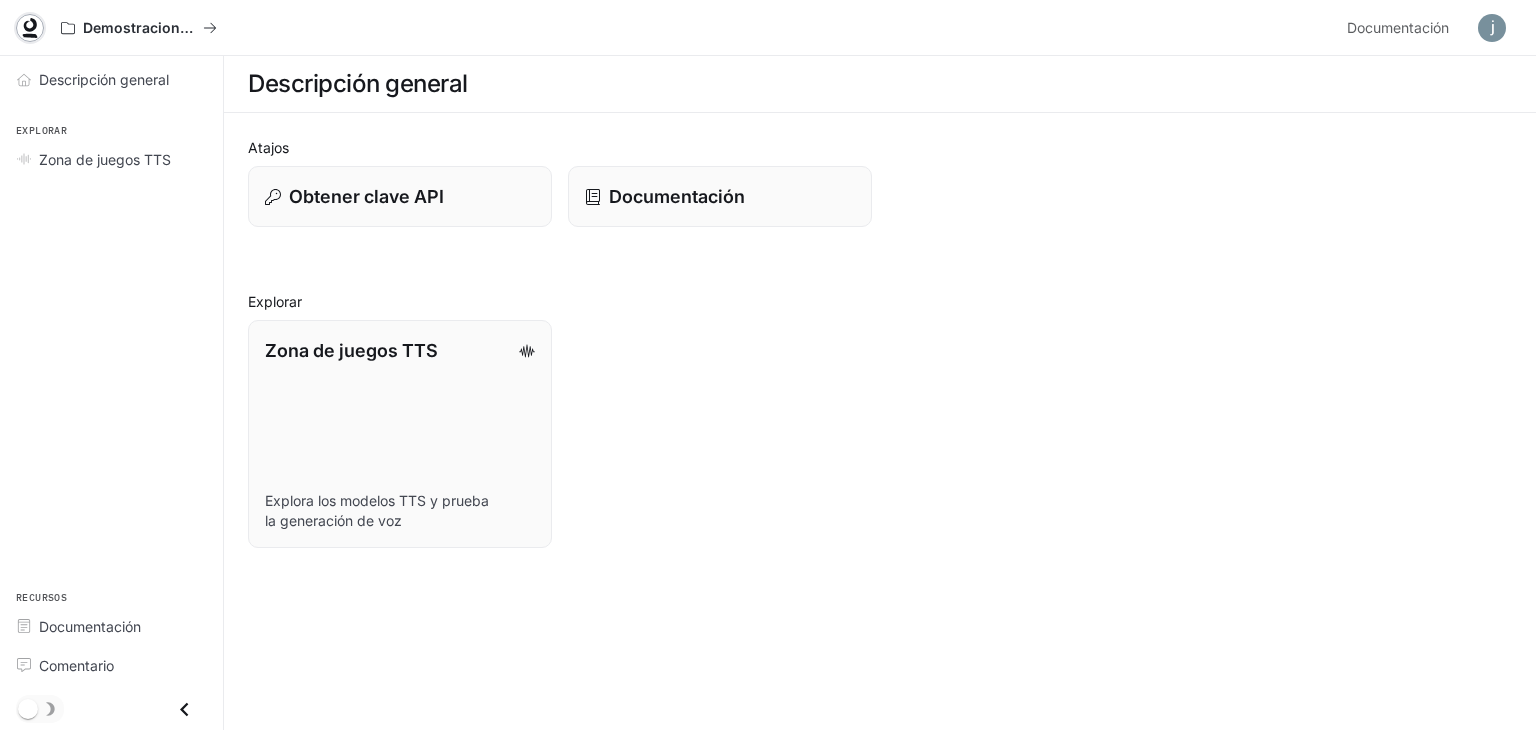 click 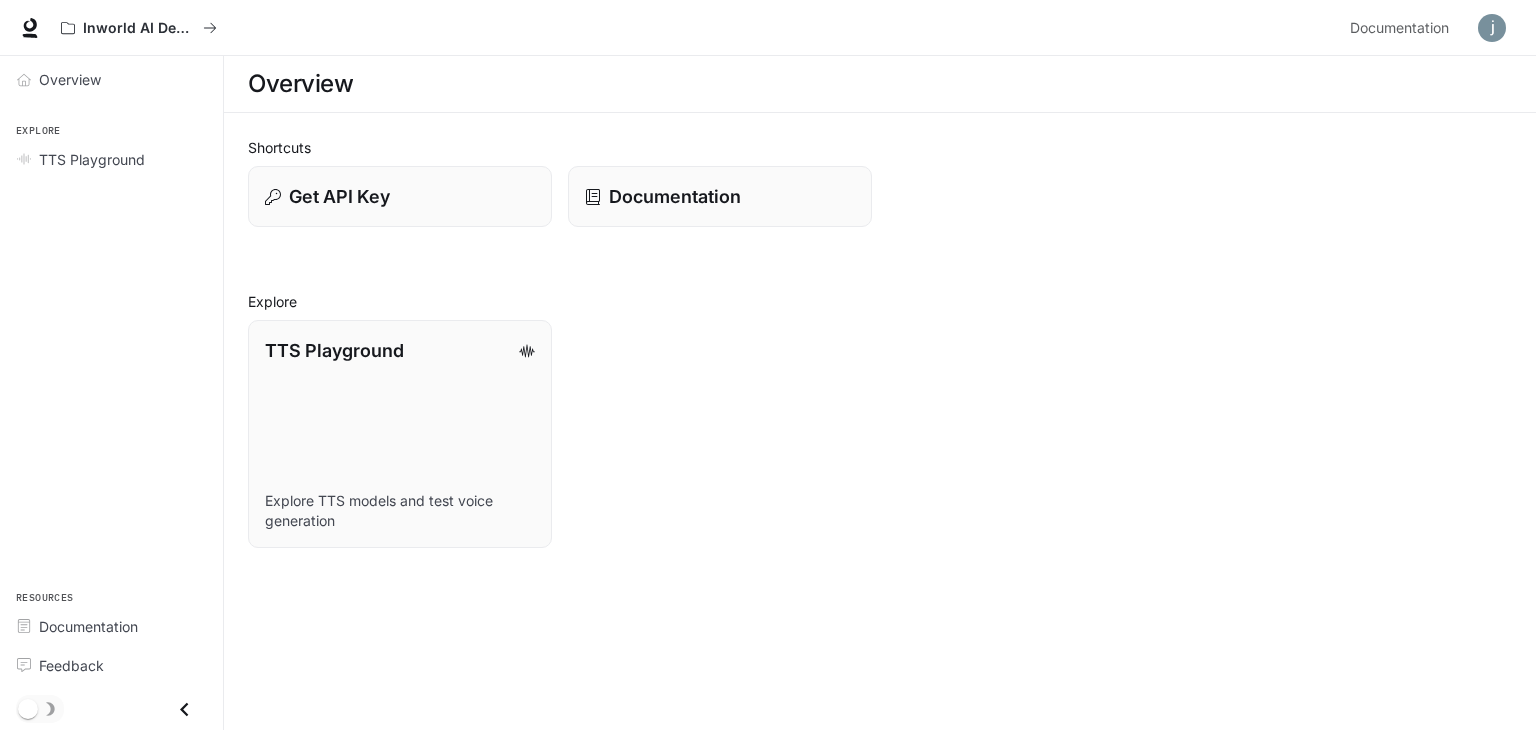 scroll, scrollTop: 0, scrollLeft: 0, axis: both 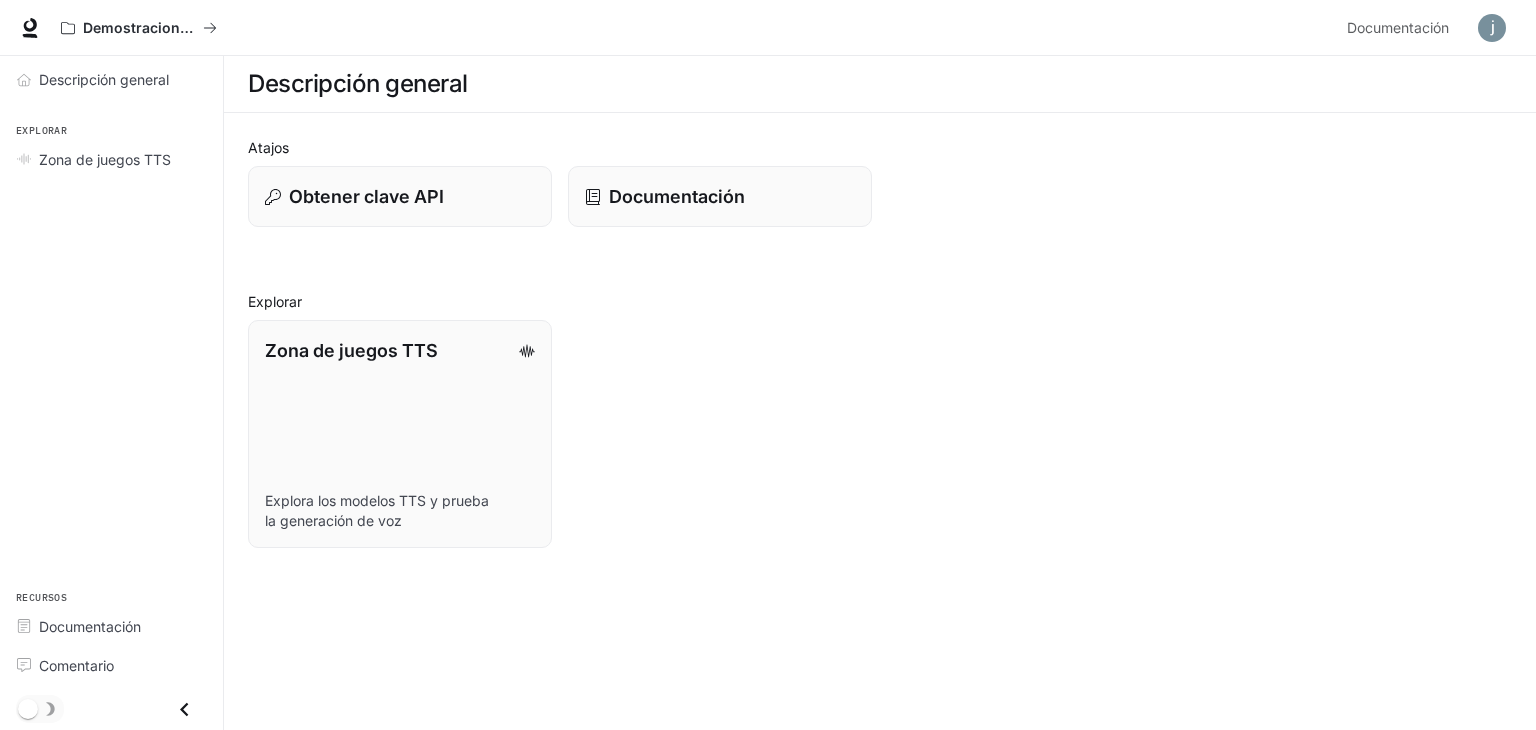 click on "Descripción general" at bounding box center (880, 84) 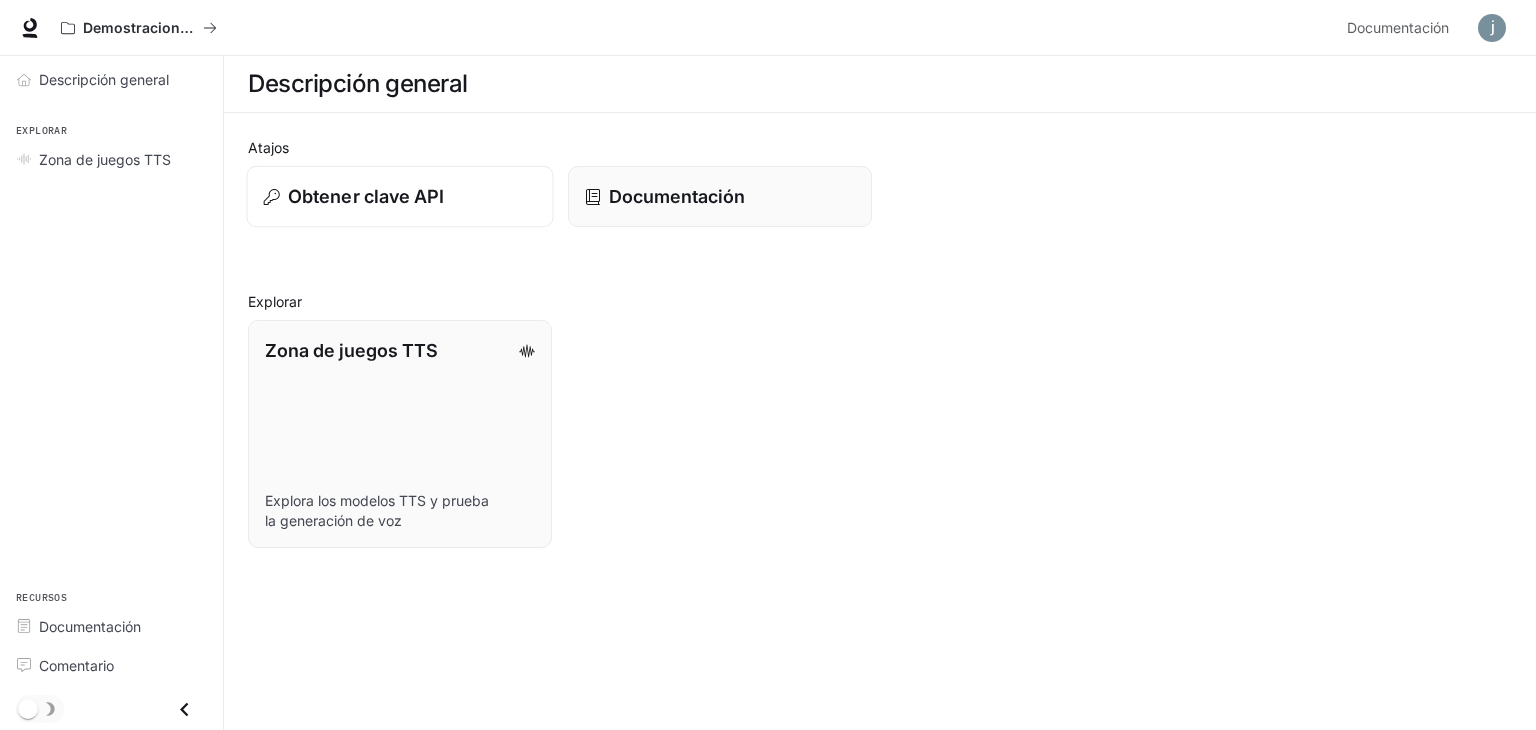 click on "Obtener clave API" at bounding box center (400, 196) 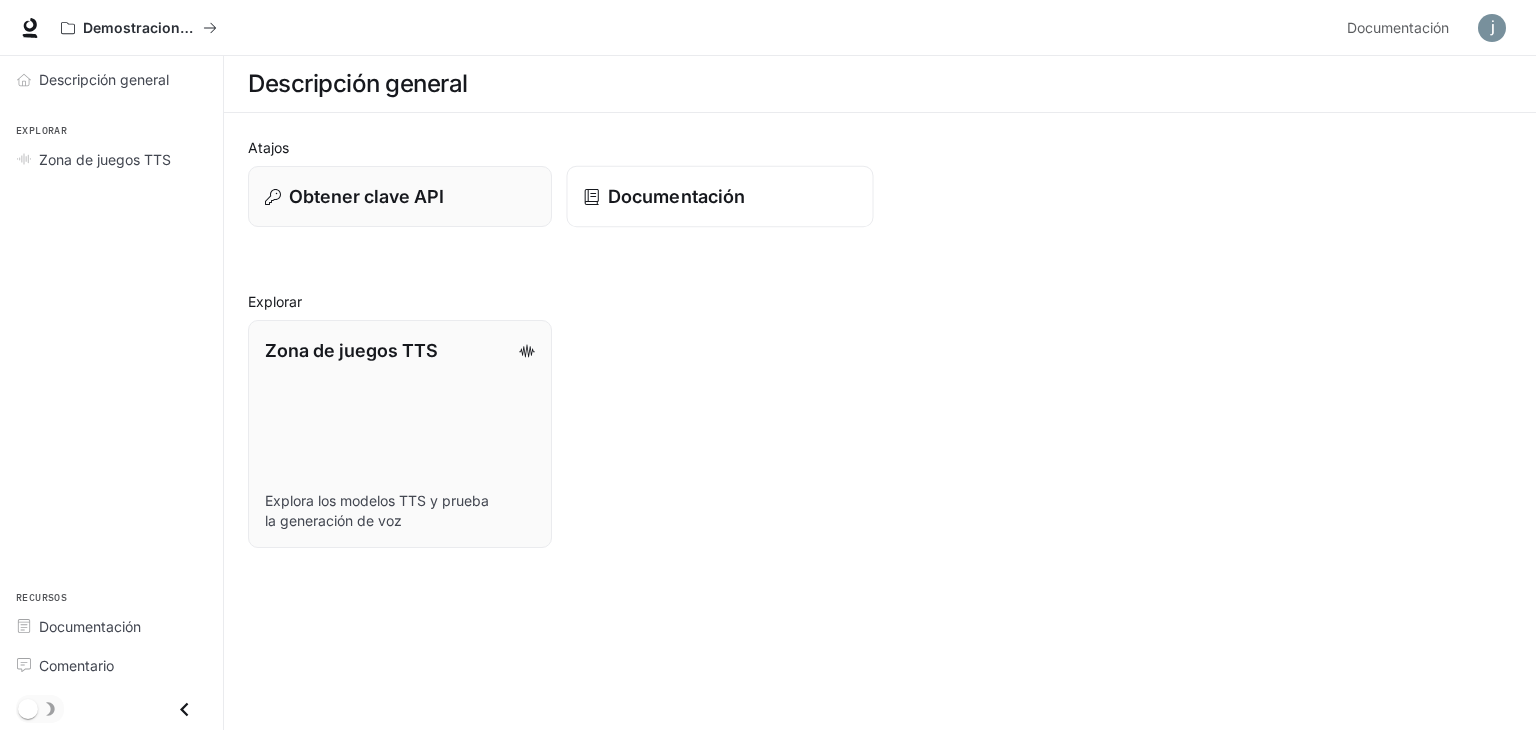 type 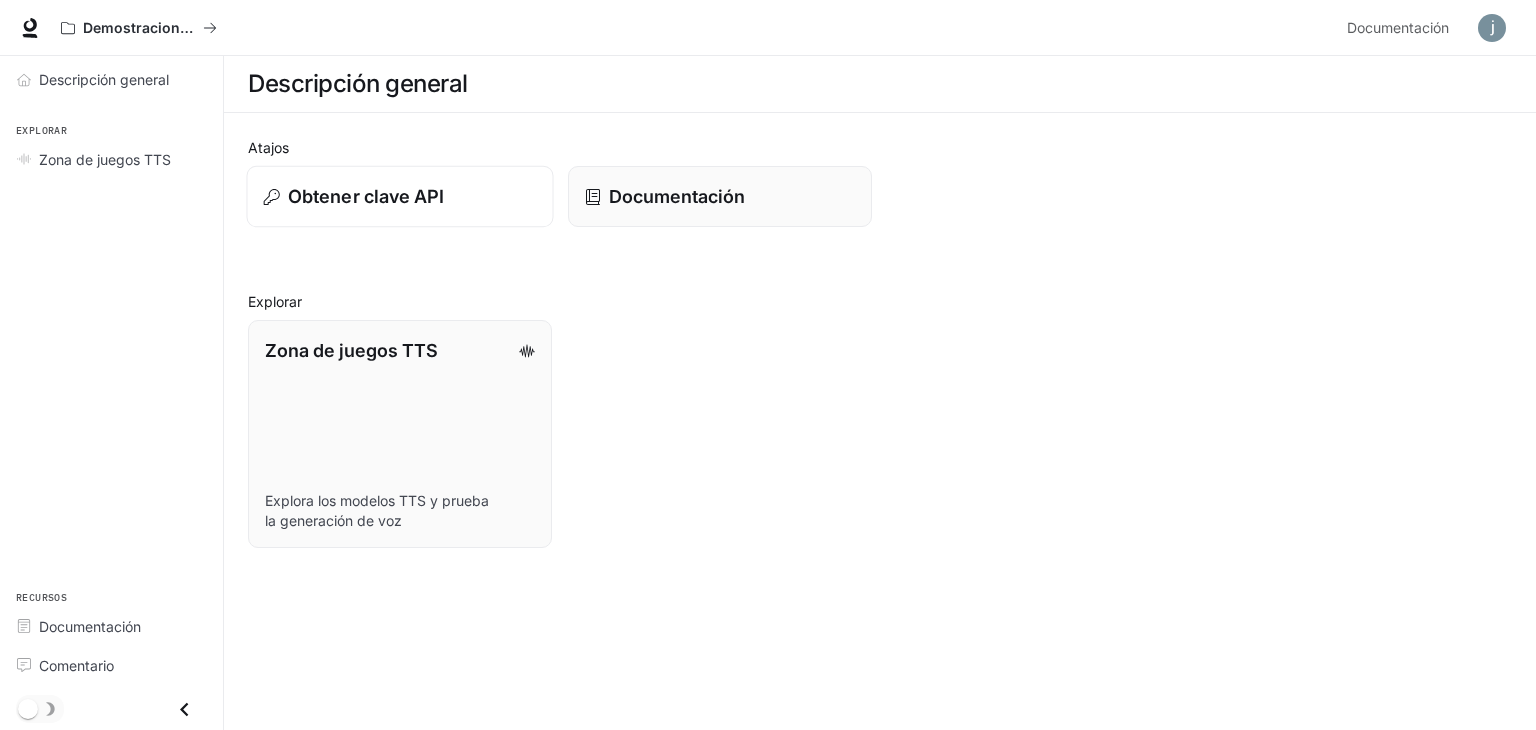 click on "Obtener clave API" at bounding box center (366, 196) 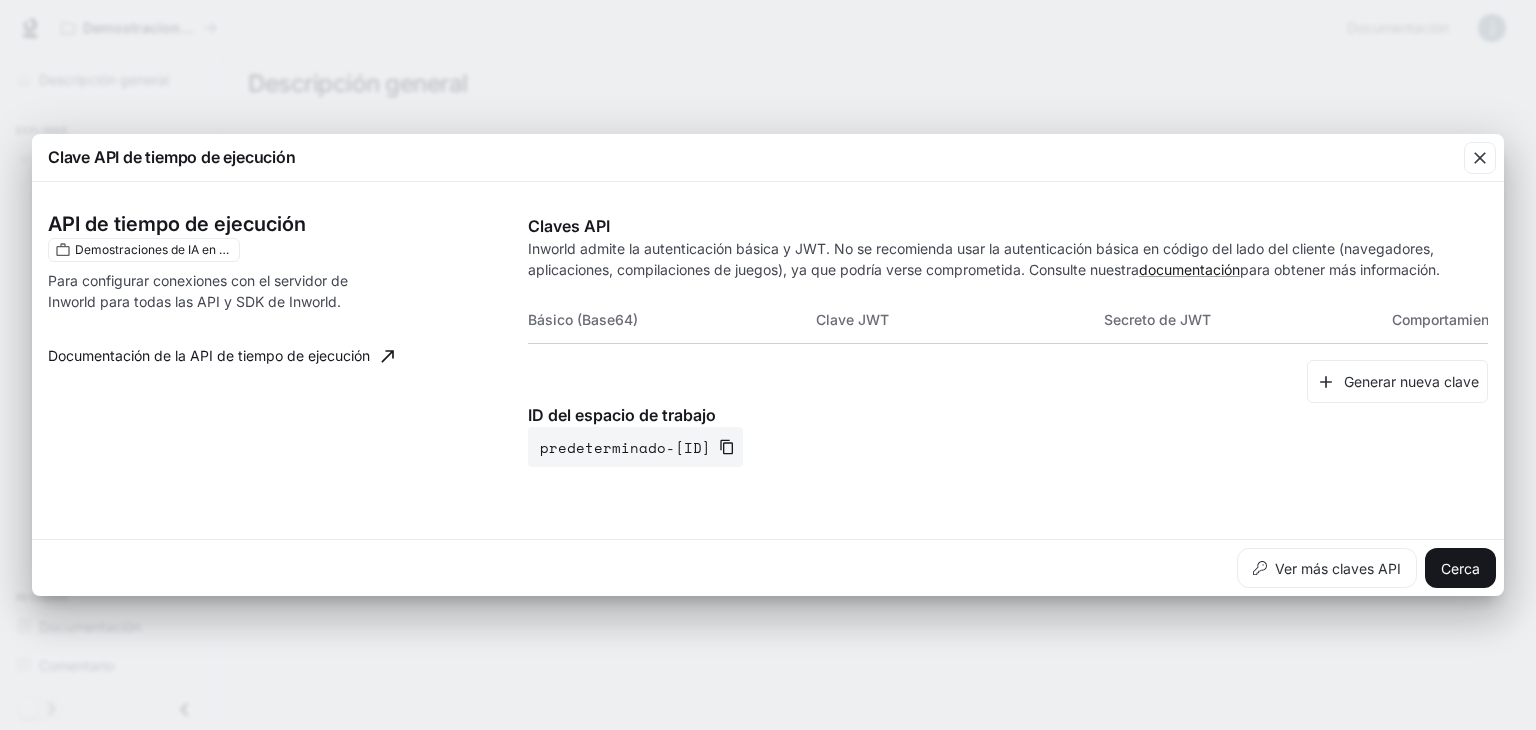 click on "Clave API de tiempo de ejecución API de tiempo de ejecución Demostraciones de IA en el mundo Para configurar conexiones con el servidor de Inworld para todas las API y SDK de Inworld. Documentación de la API de tiempo de ejecución Claves API Inworld admite la autenticación básica y JWT. No se recomienda usar la autenticación básica en código del lado del cliente (navegadores, aplicaciones, compilaciones de juegos), ya que podría verse comprometida. Consulte nuestra documentación para obtener más información. Básico (Base64) Clave JWT Secreto de JWT Comportamiento Generar nueva clave ID del espacio de trabajo [ID] Ver más claves API Cerca" at bounding box center [768, 365] 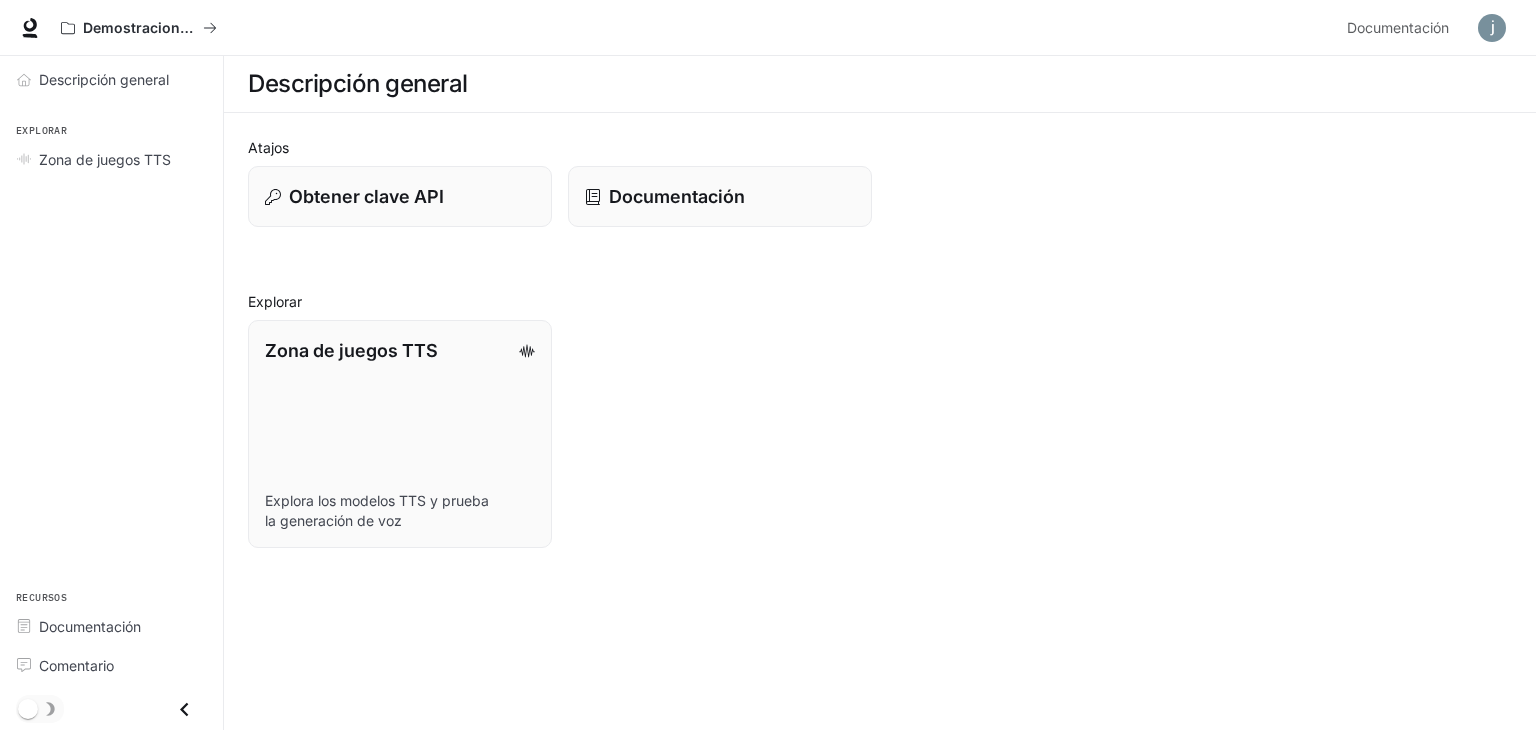 click on "Zona de juegos TTS Explora los modelos TTS y prueba la generación de voz" at bounding box center [872, 426] 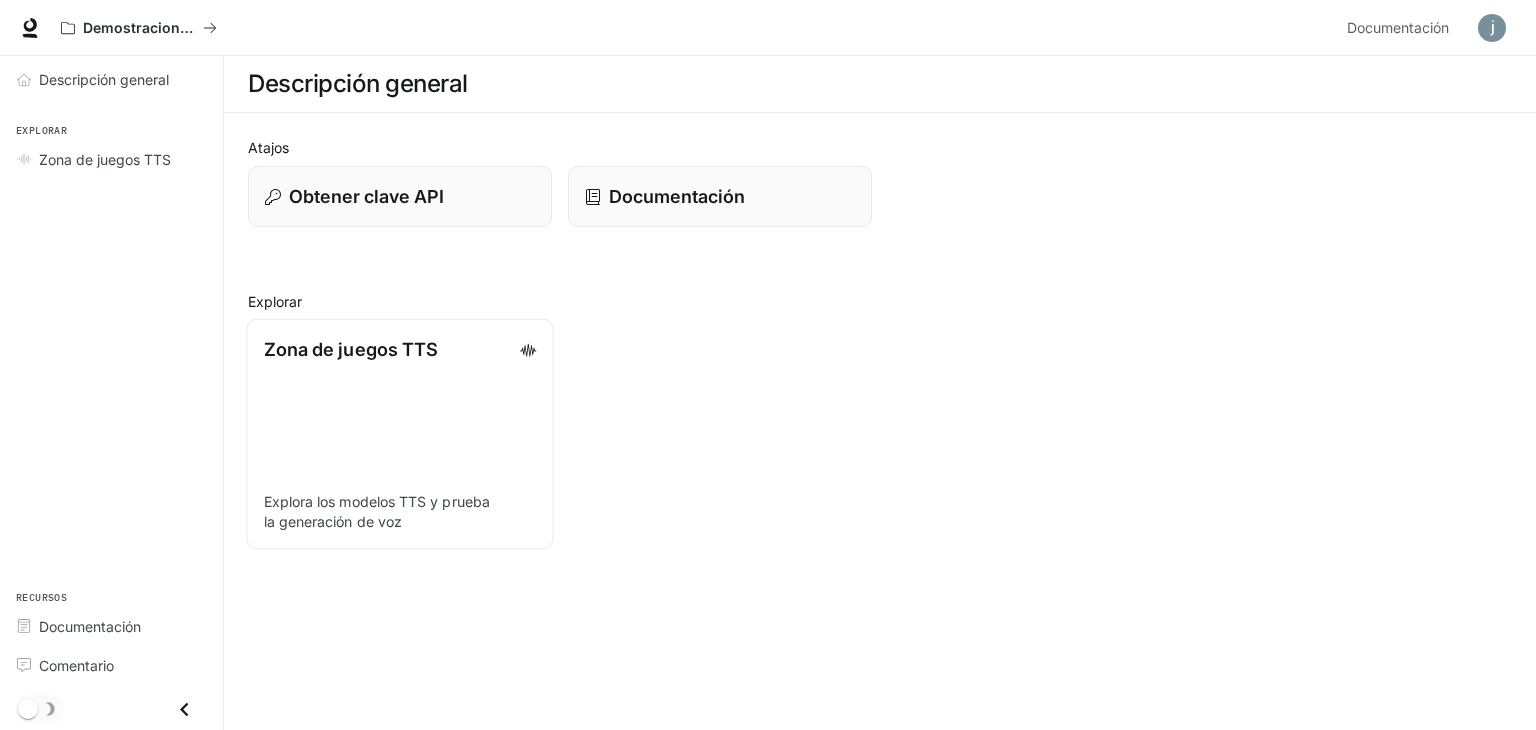 click on "Zona de juegos TTS" at bounding box center [351, 349] 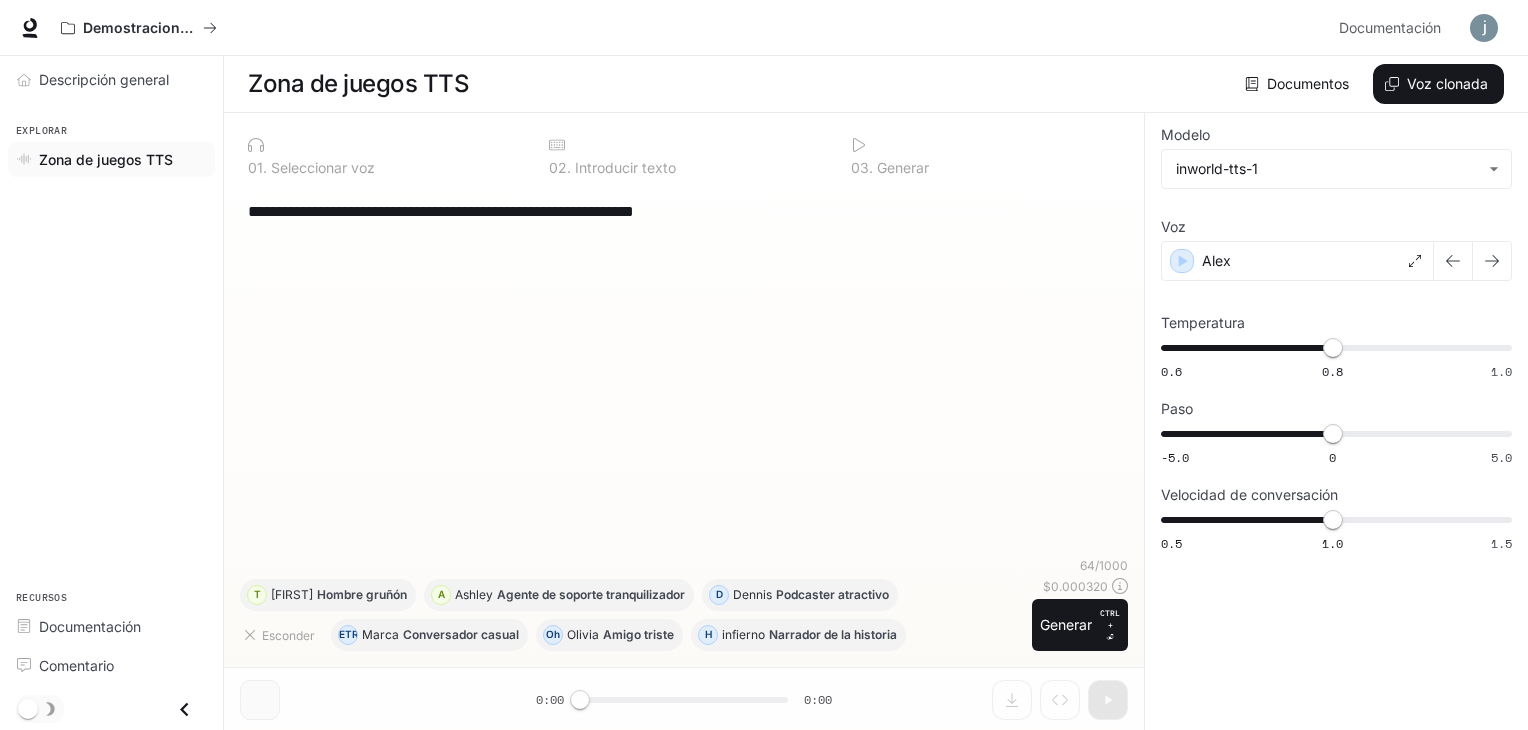 click on "**********" at bounding box center (684, 422) 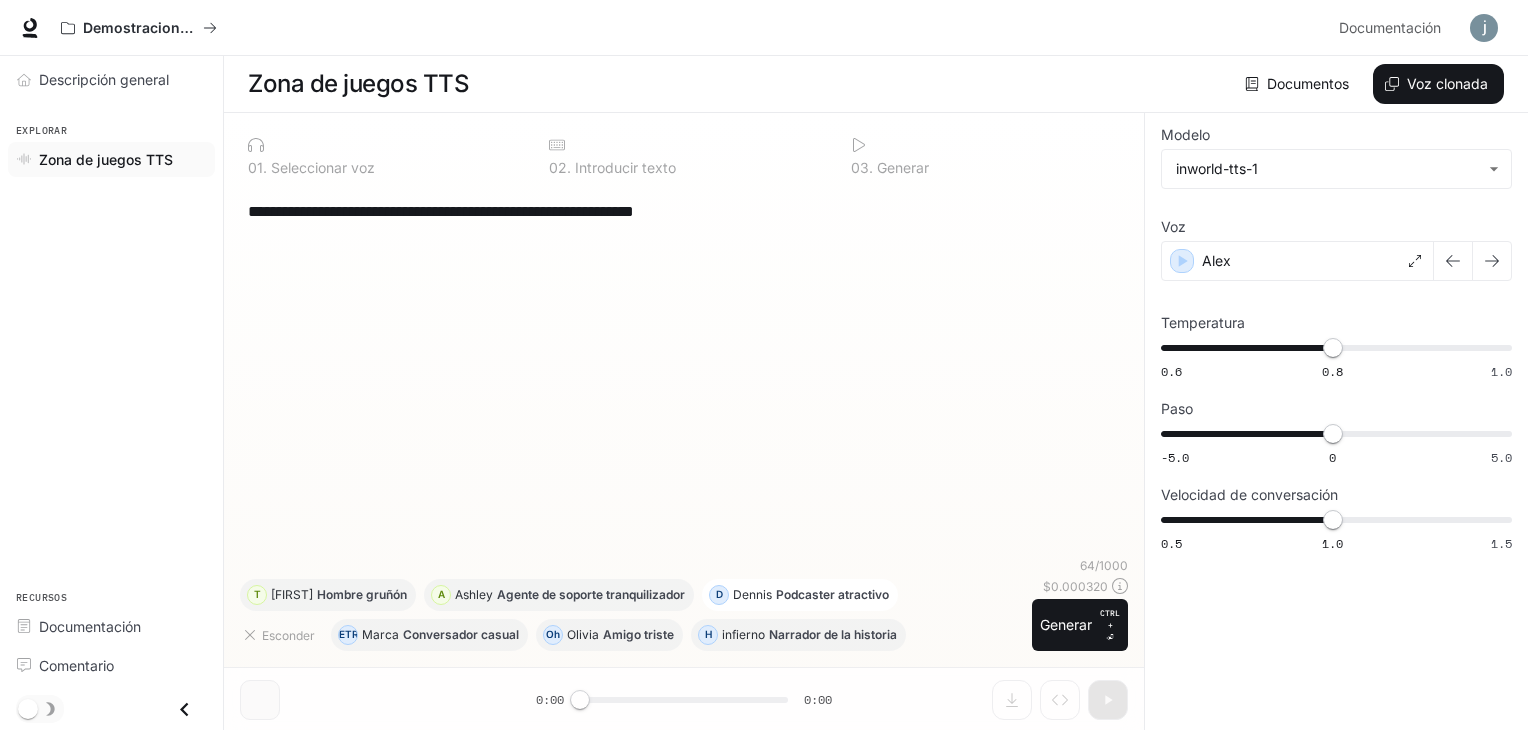 scroll, scrollTop: 0, scrollLeft: 0, axis: both 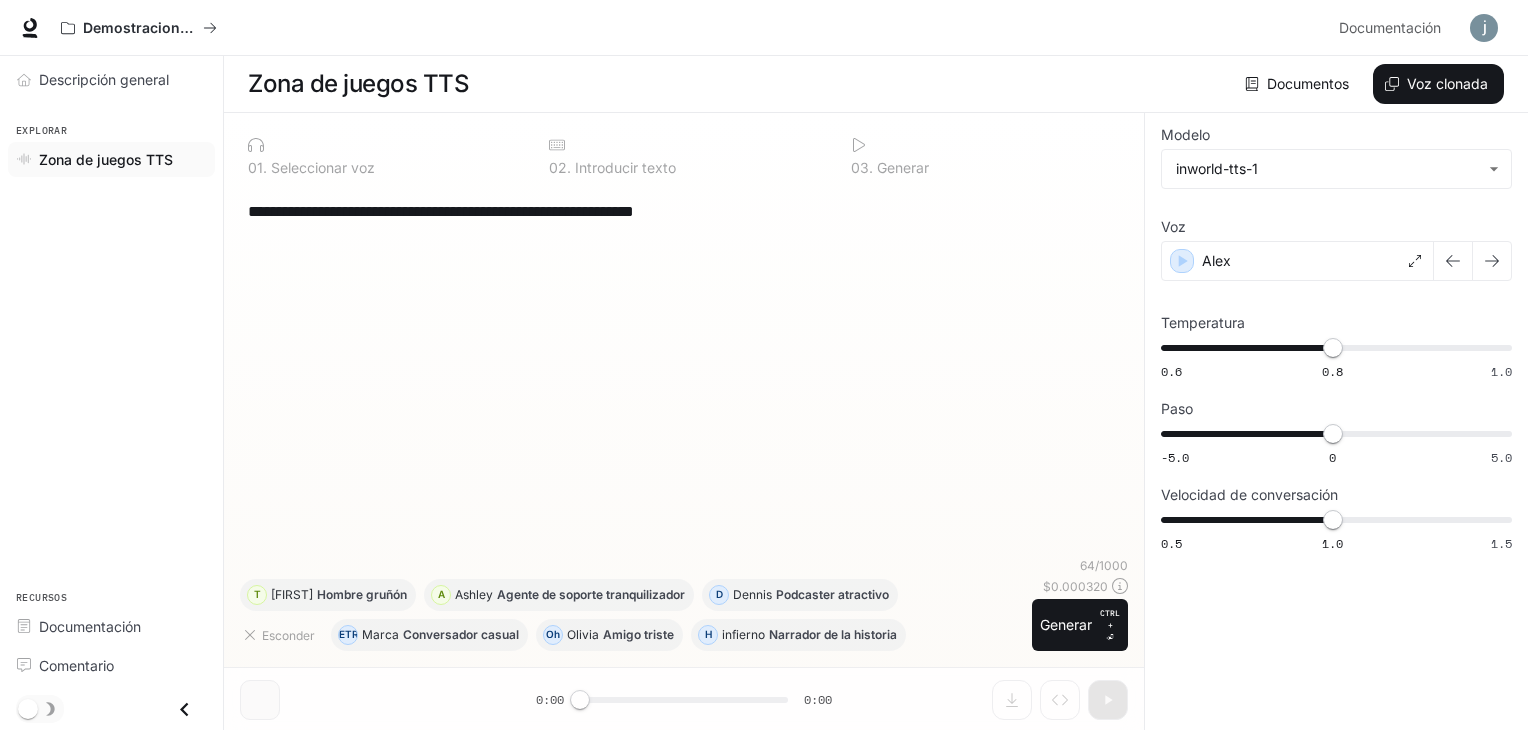 click on "**********" at bounding box center [684, 372] 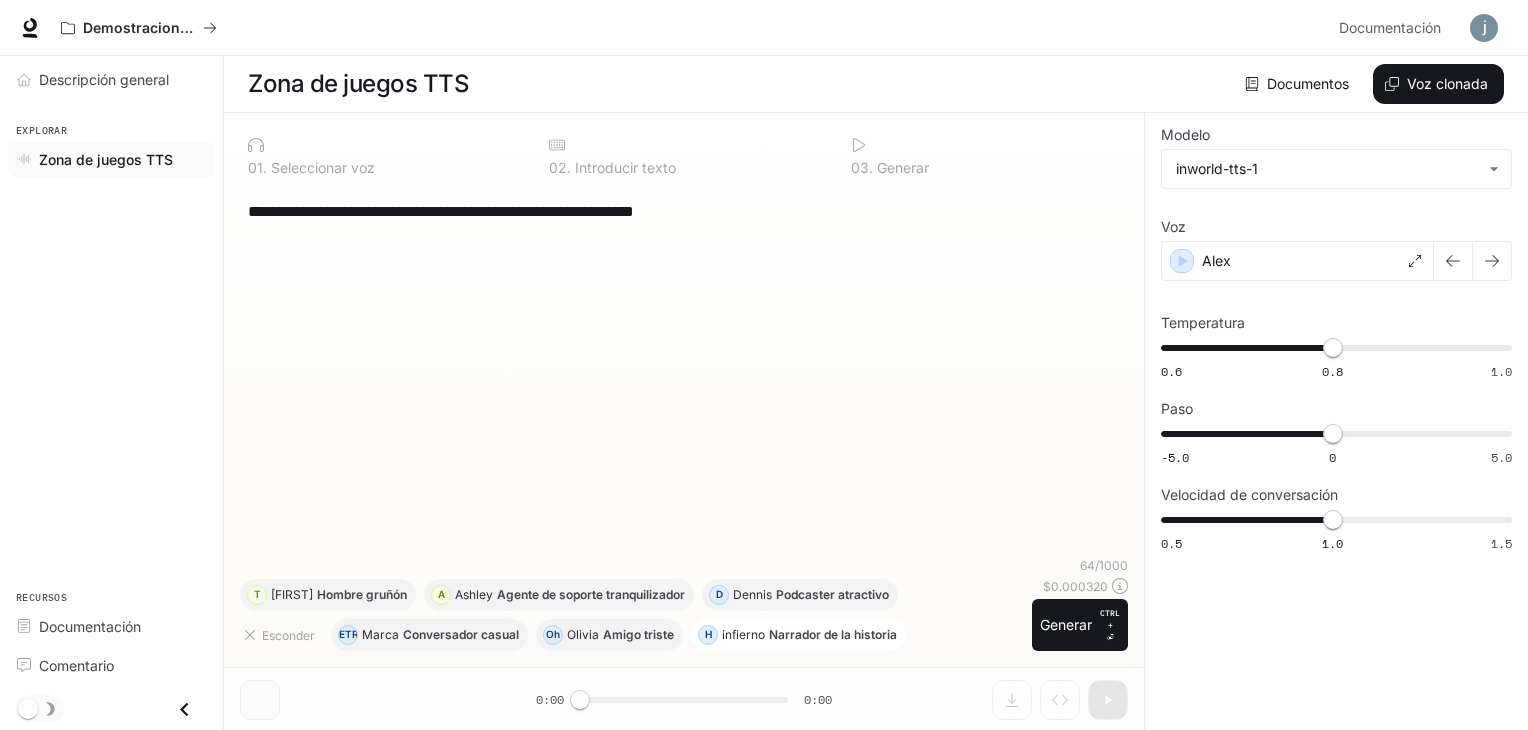 click on "Narrador de la historia" at bounding box center [833, 634] 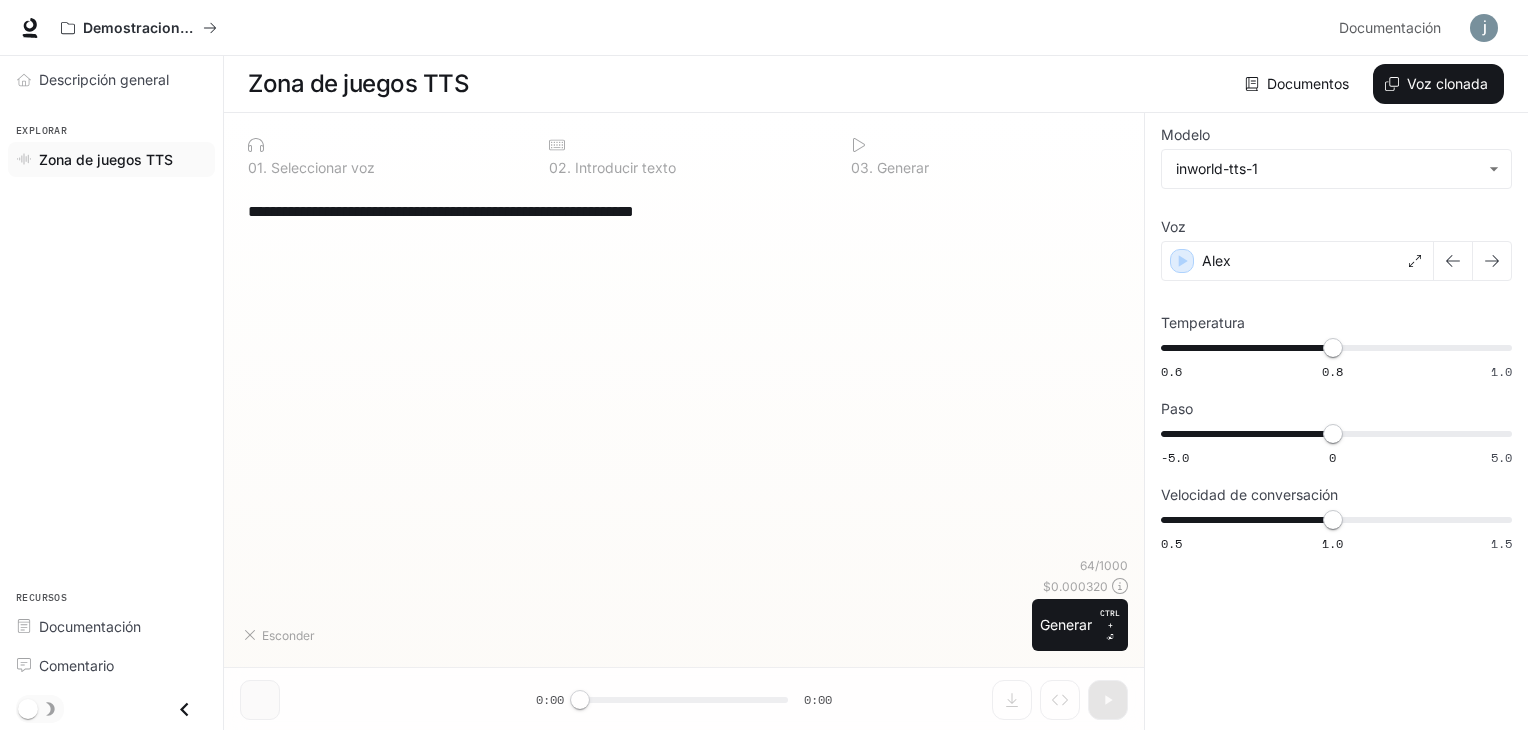 type on "**********" 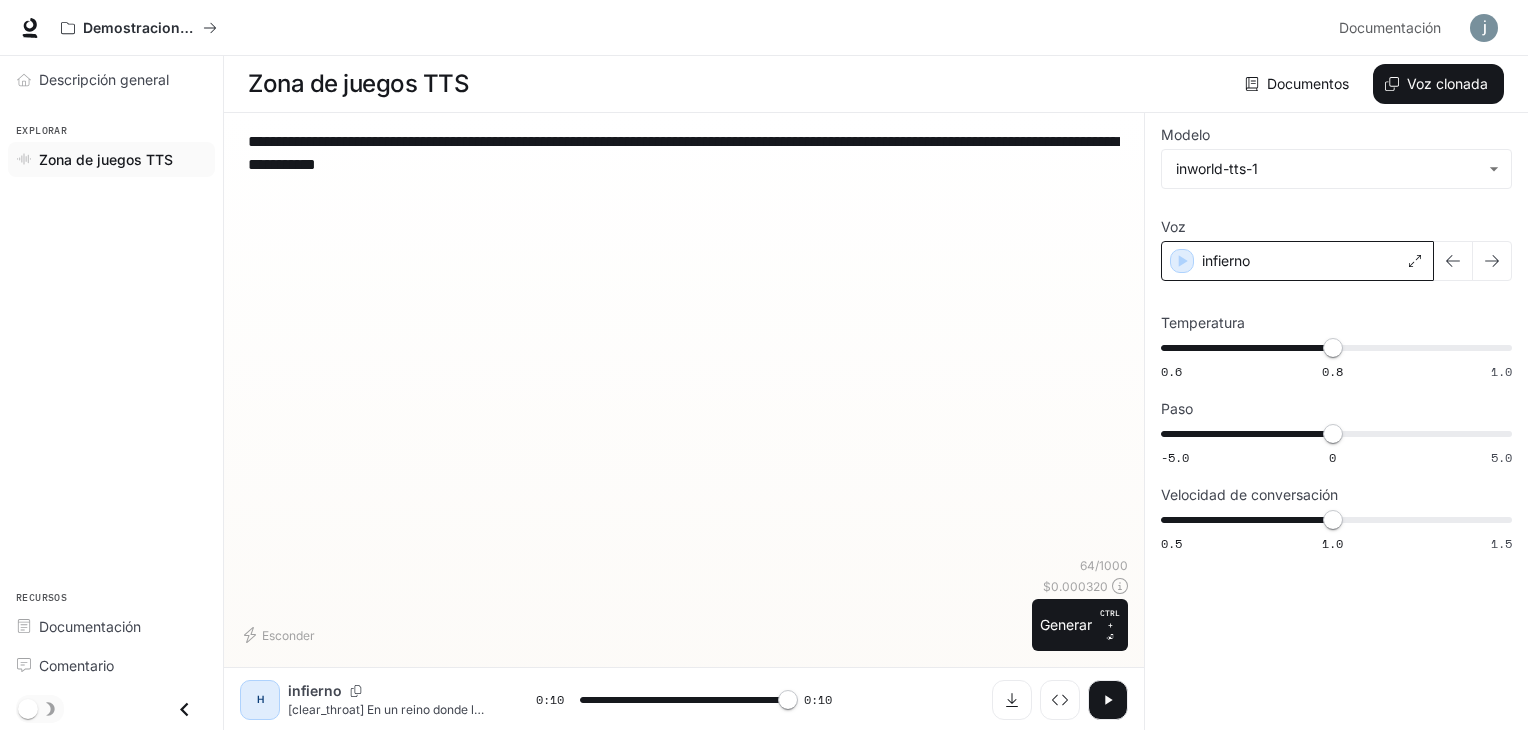type on "*" 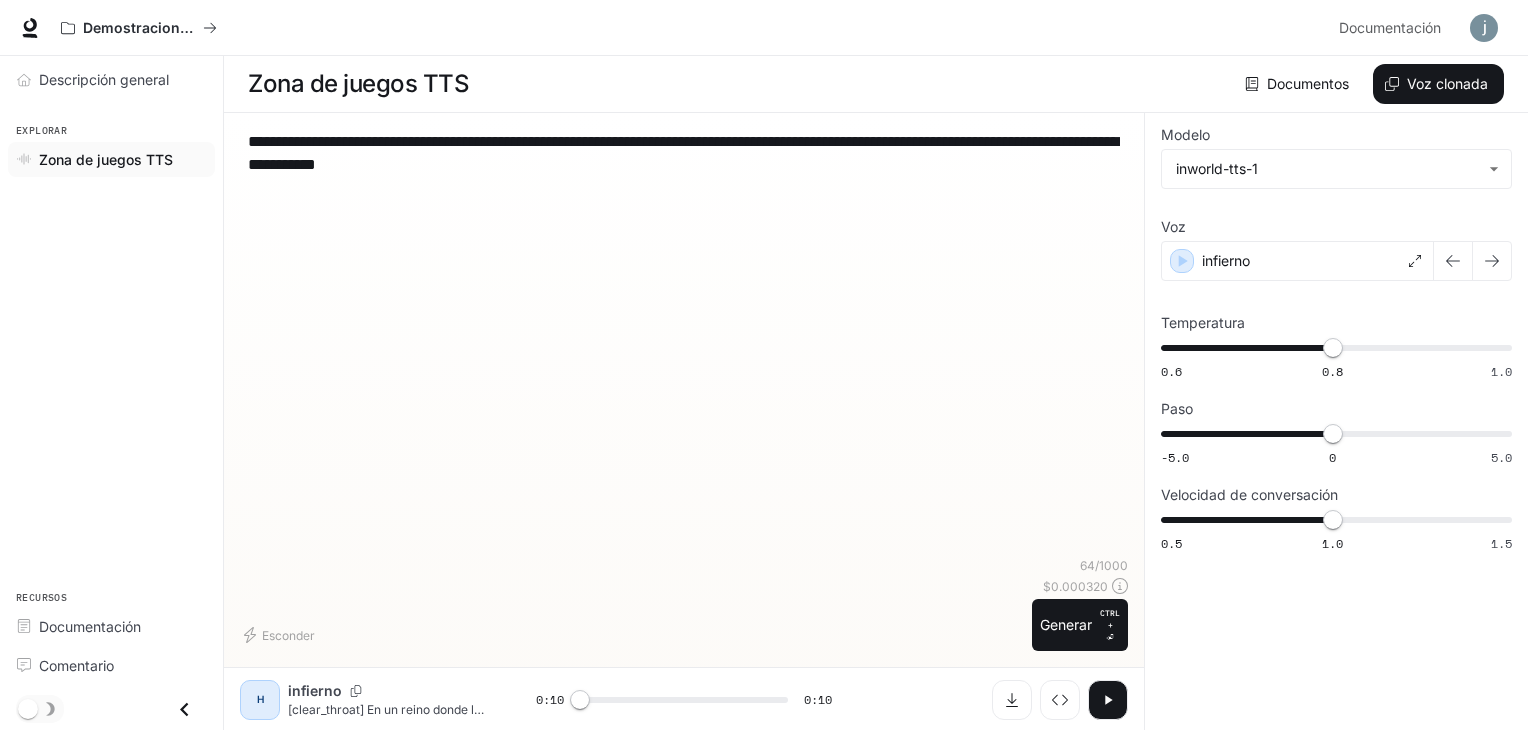 click on "**********" at bounding box center [684, 343] 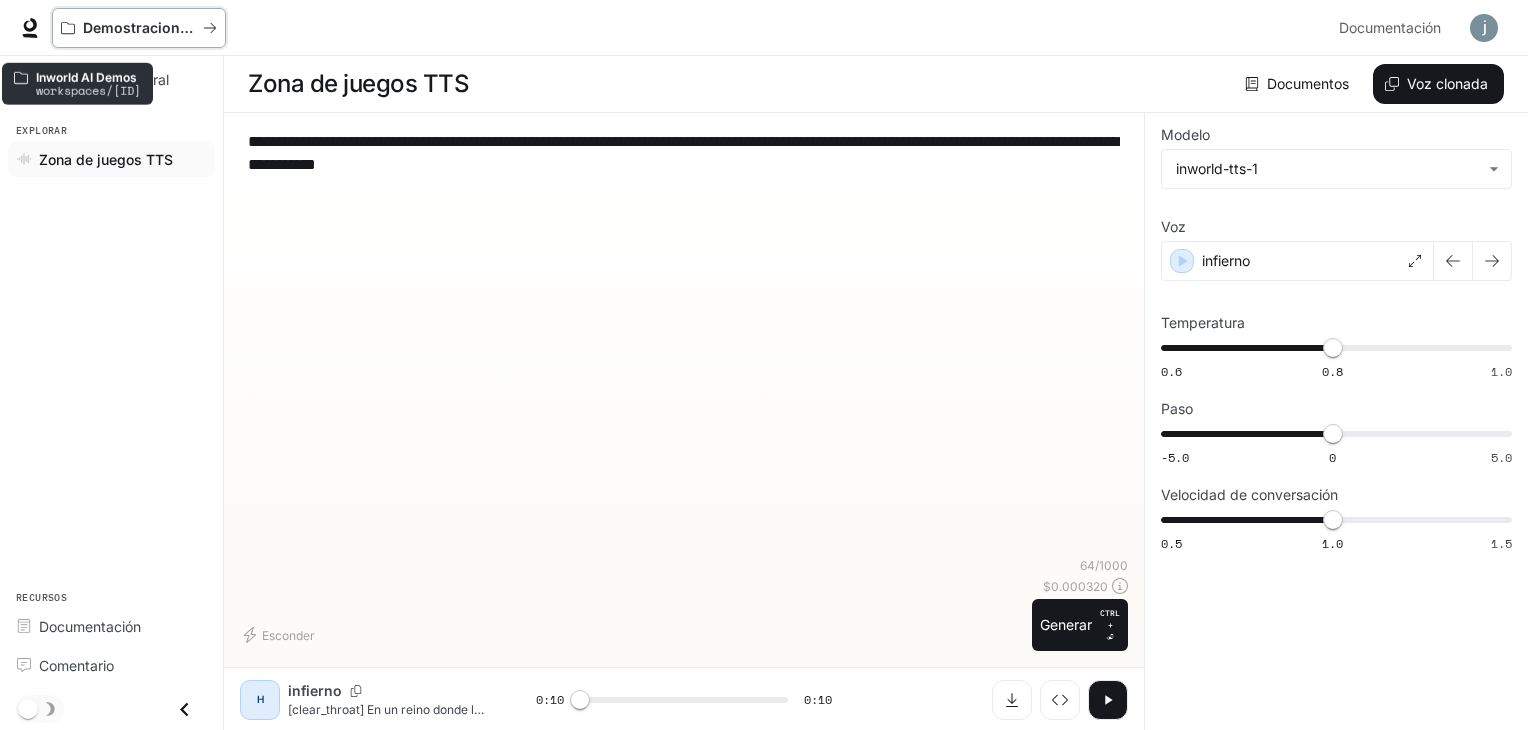 click on "Demostraciones de IA en el mundo" at bounding box center [204, 27] 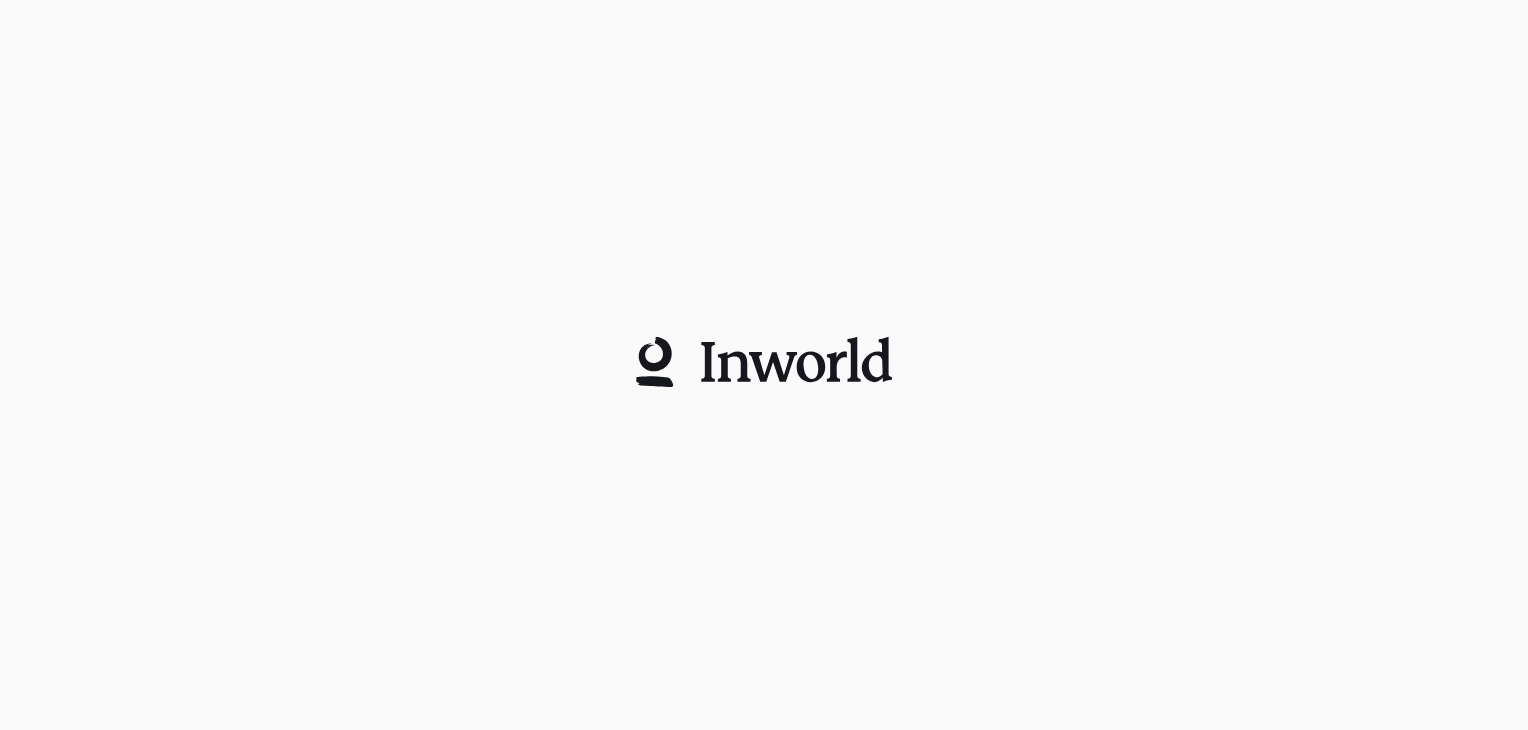 scroll, scrollTop: 0, scrollLeft: 0, axis: both 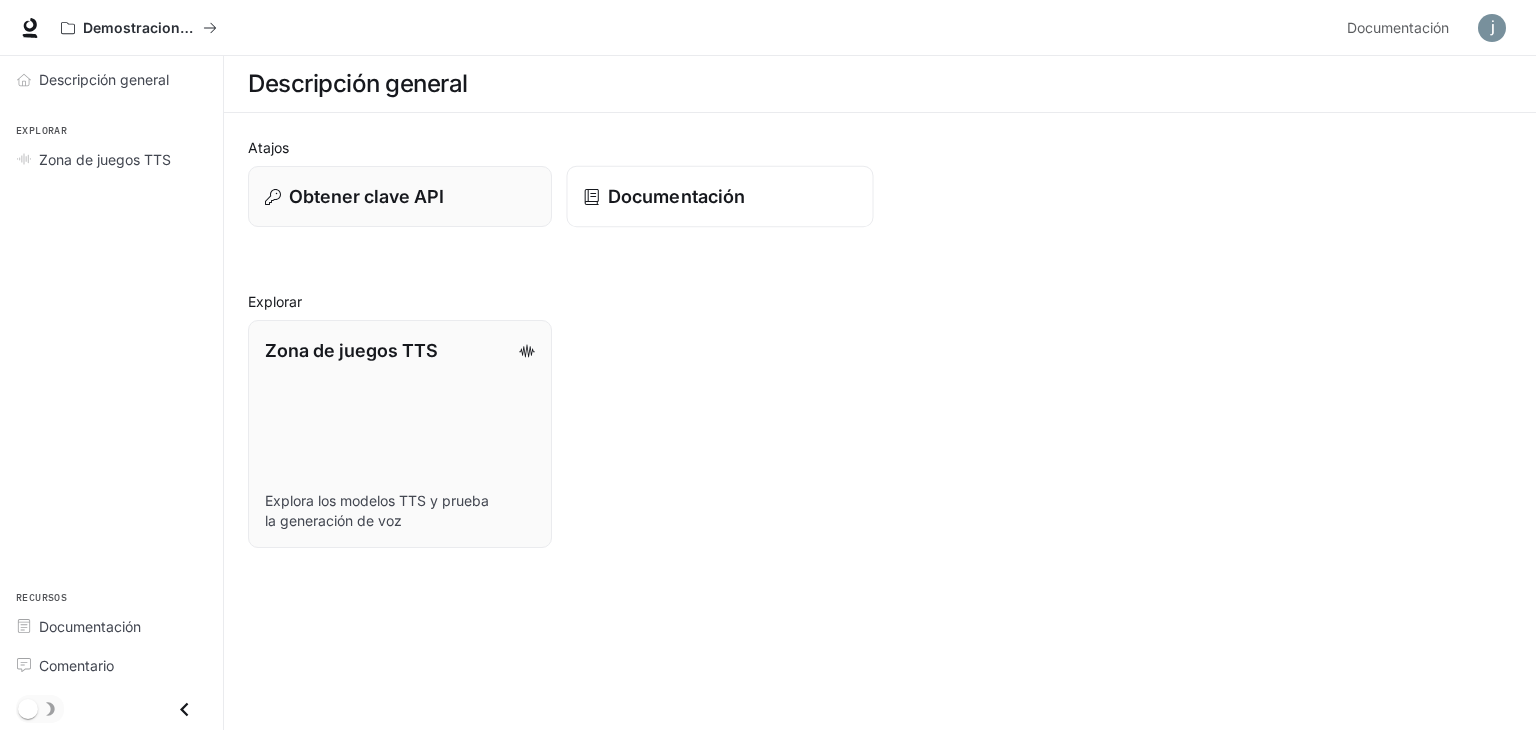 click on "Documentación" at bounding box center (676, 196) 